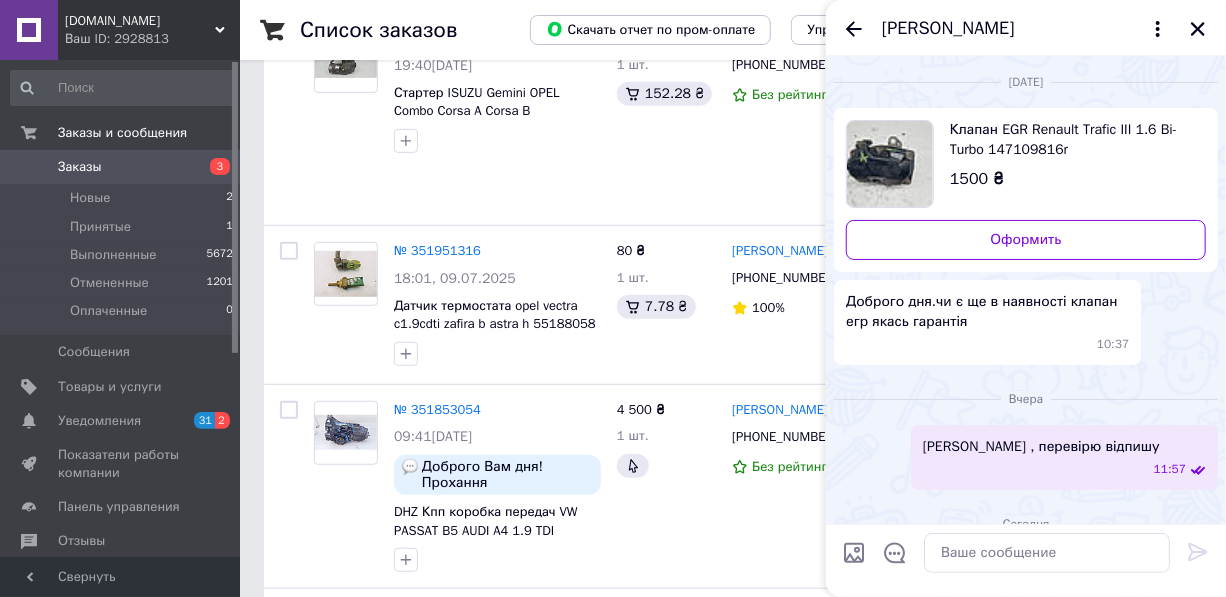 scroll, scrollTop: 363, scrollLeft: 0, axis: vertical 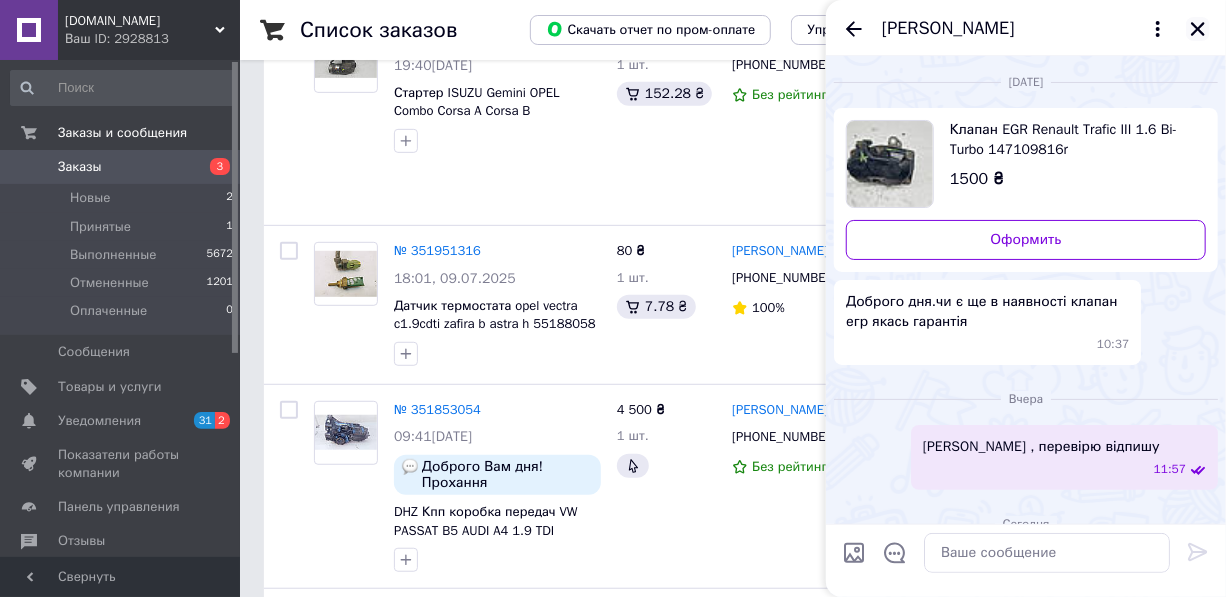 click 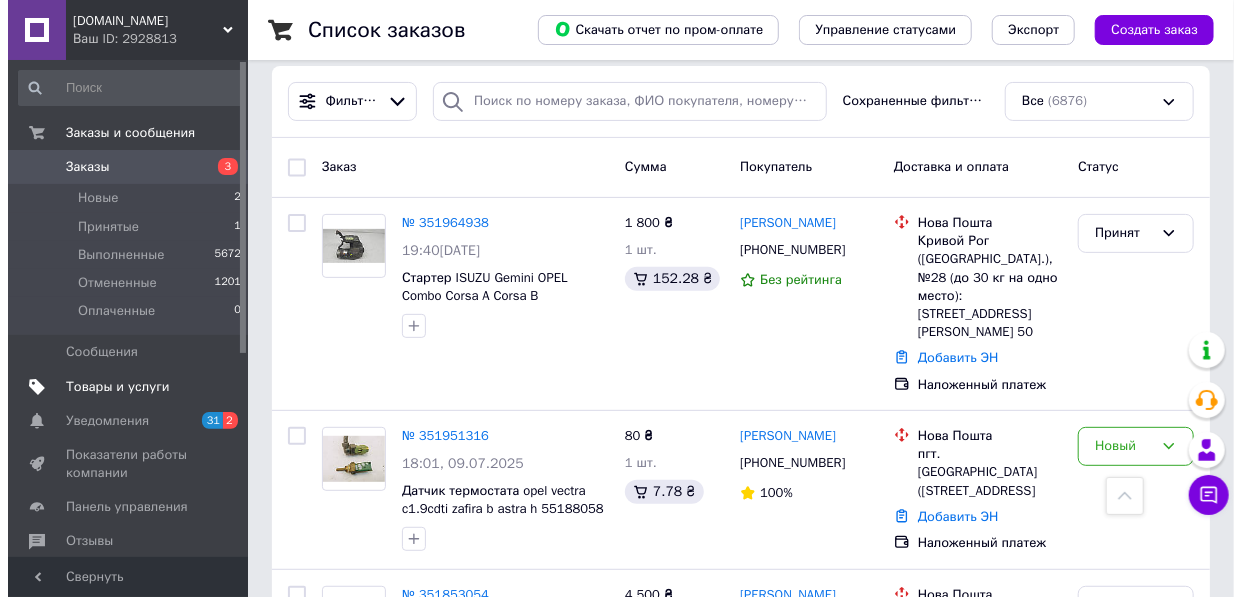scroll, scrollTop: 0, scrollLeft: 0, axis: both 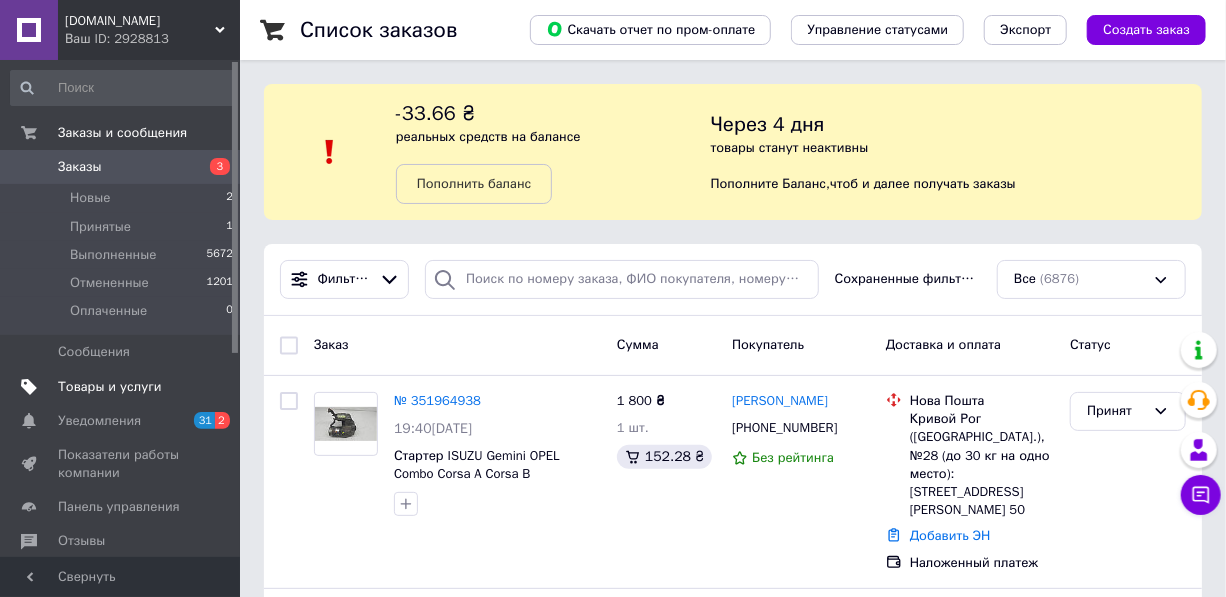 click on "Товары и услуги" at bounding box center [110, 387] 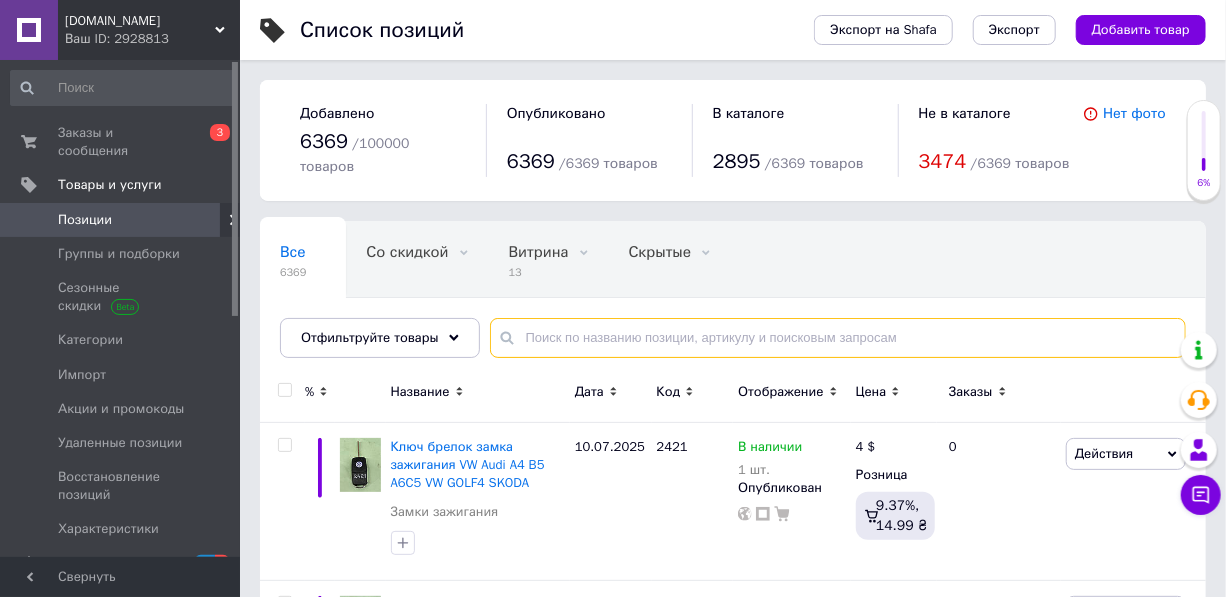 click at bounding box center [838, 338] 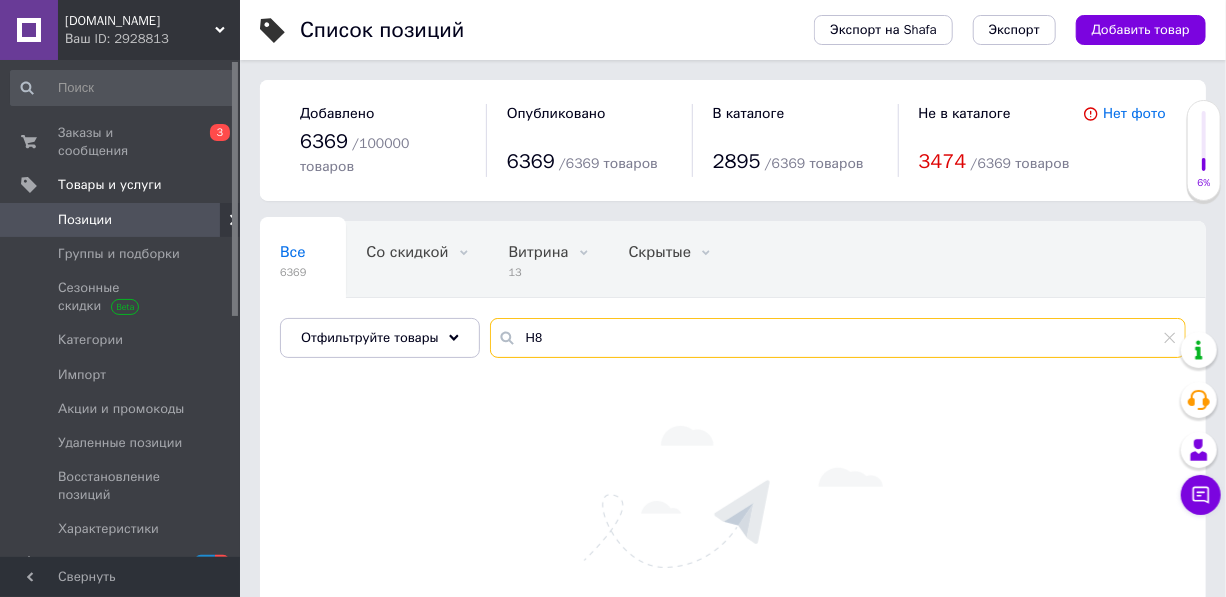 type on "H" 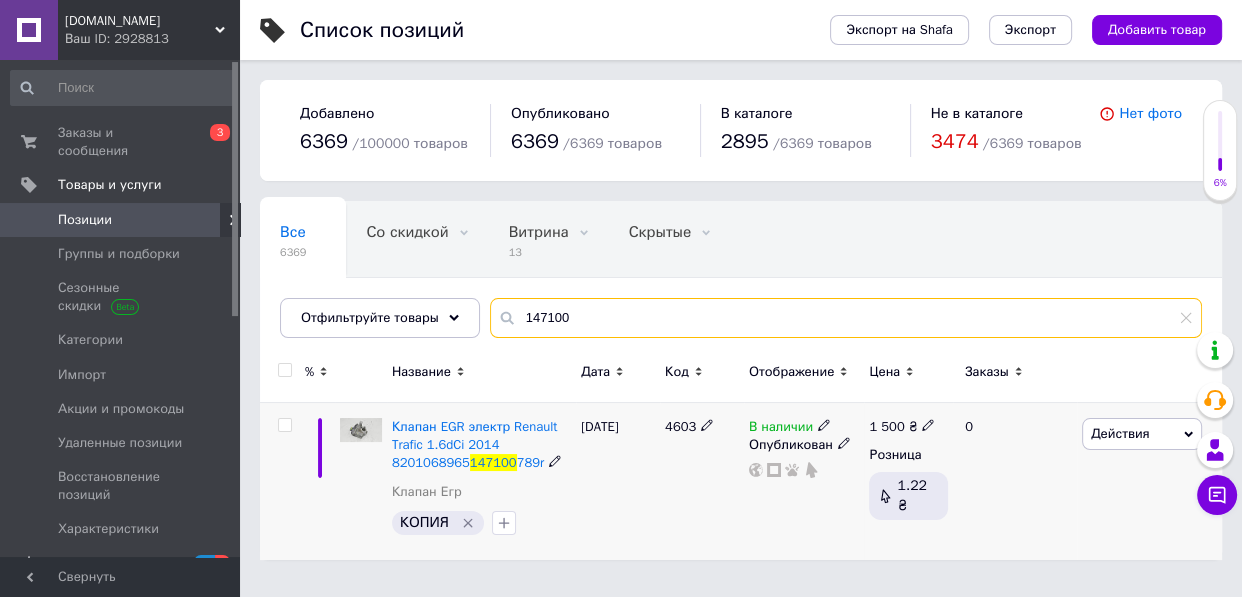 type on "147100" 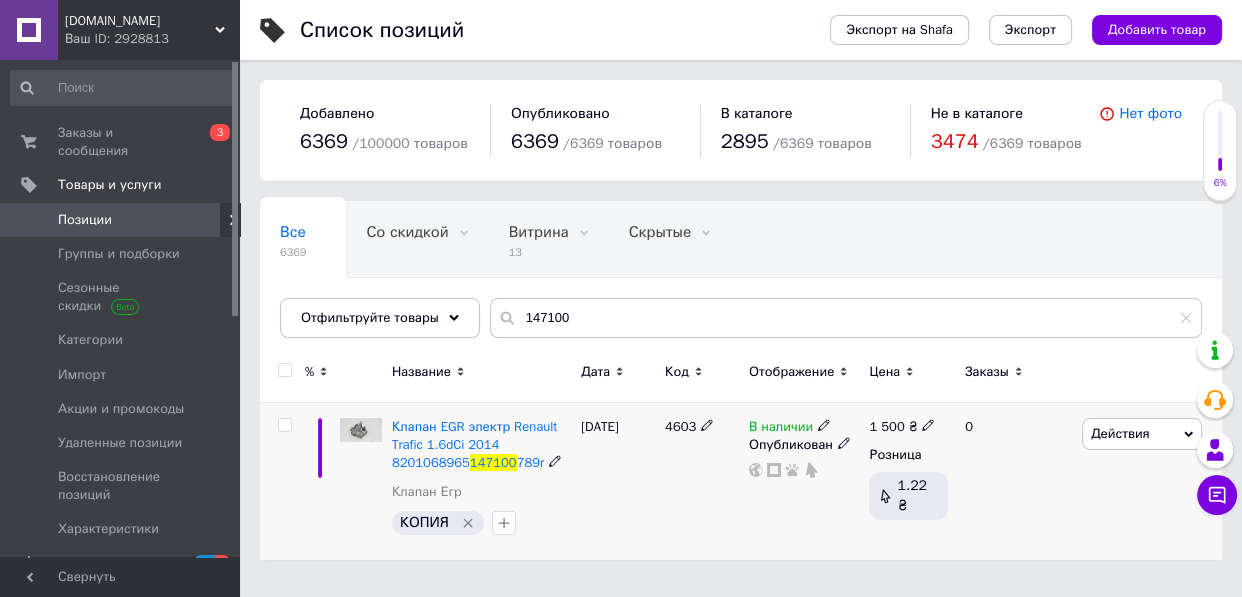 click on "КОПИЯ" at bounding box center [438, 523] 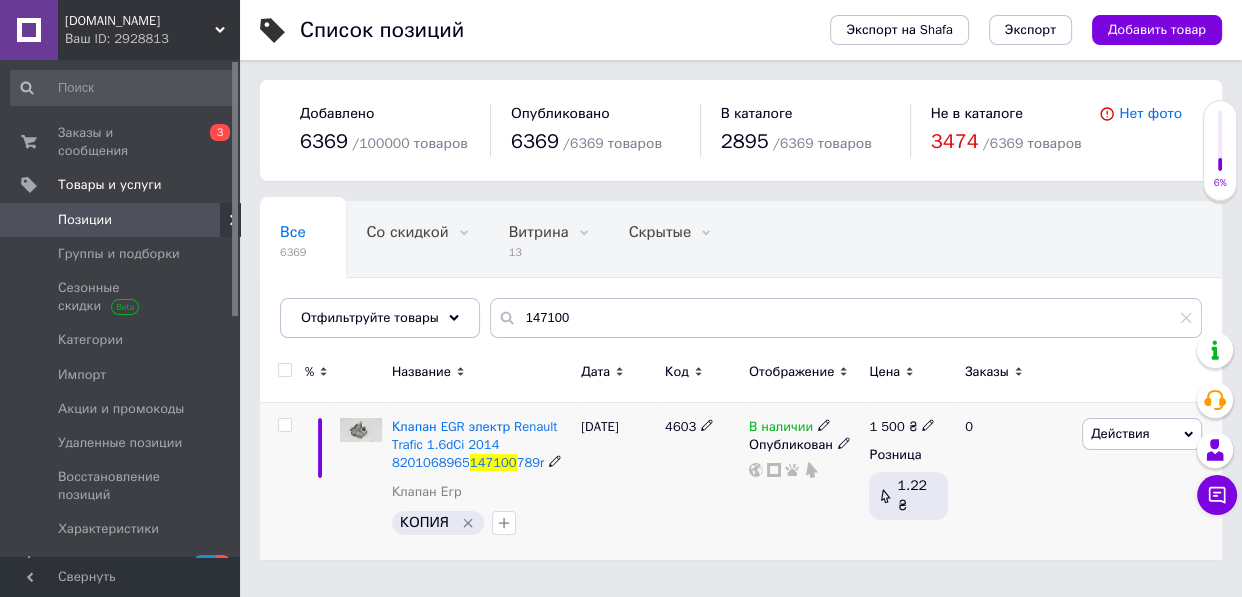 click 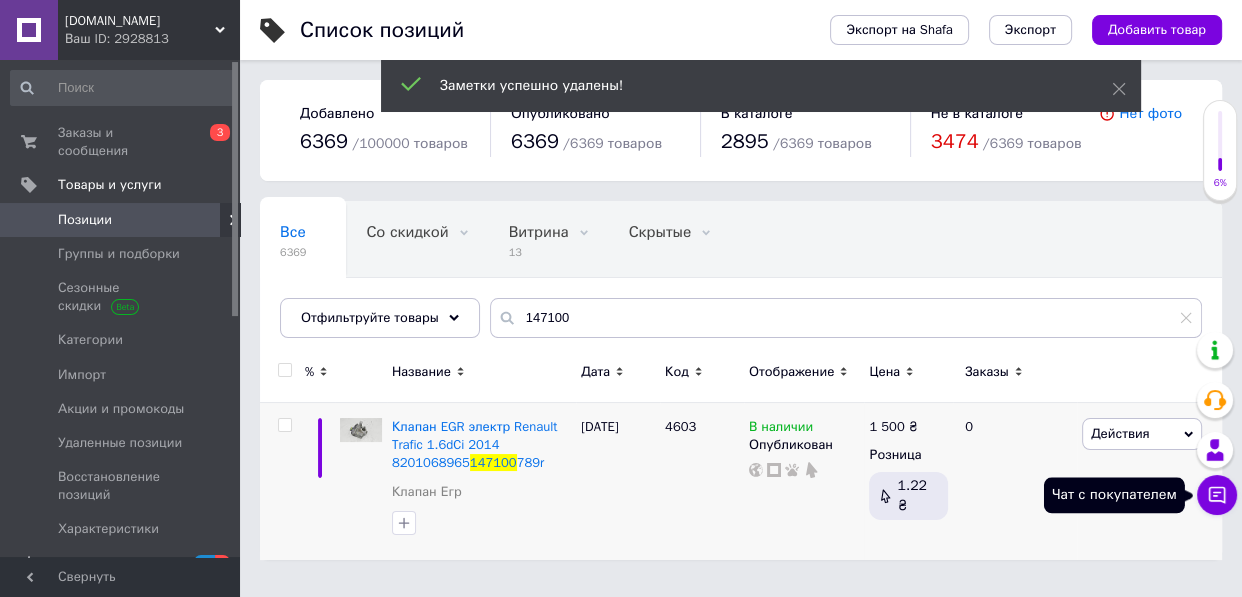 click 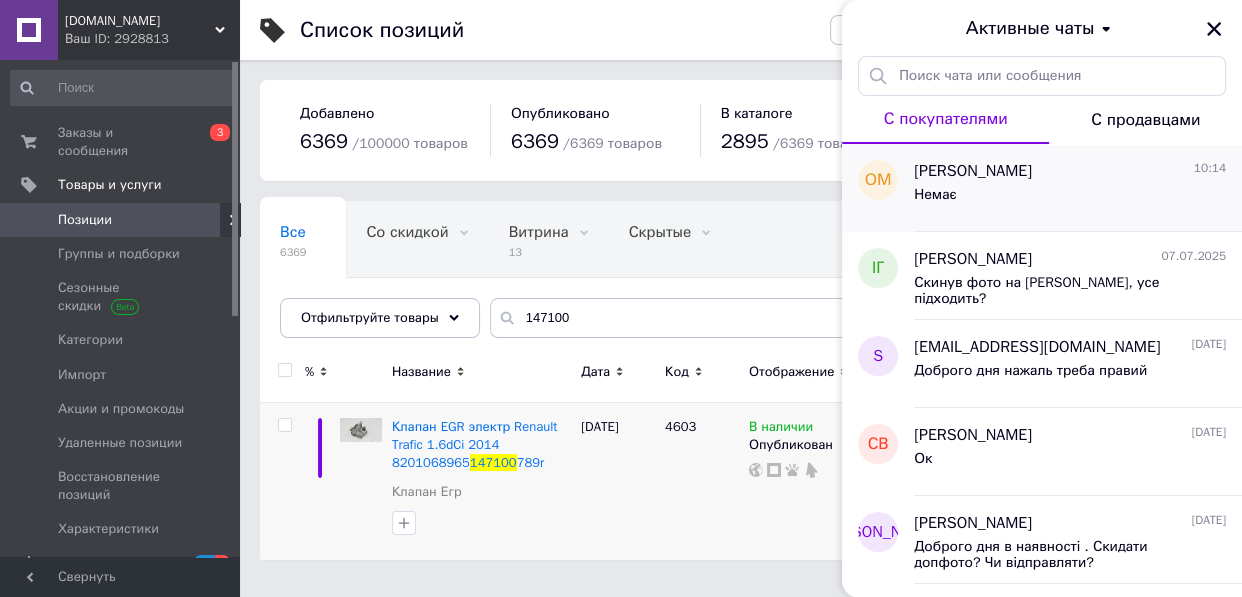 click on "[PERSON_NAME]" at bounding box center (973, 171) 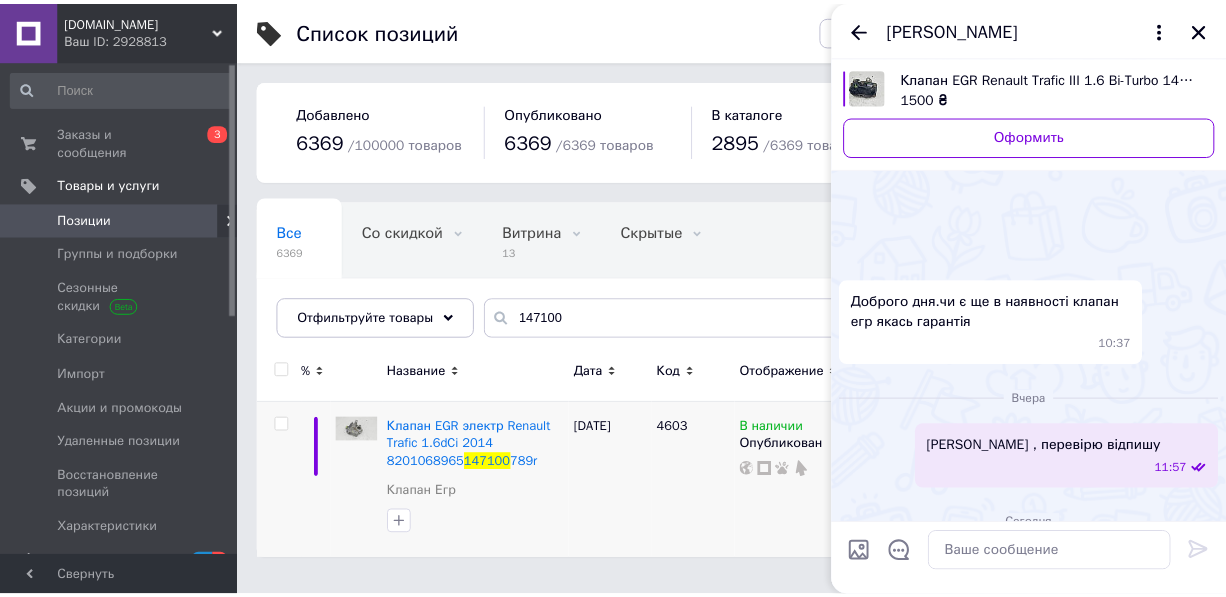 scroll, scrollTop: 59, scrollLeft: 0, axis: vertical 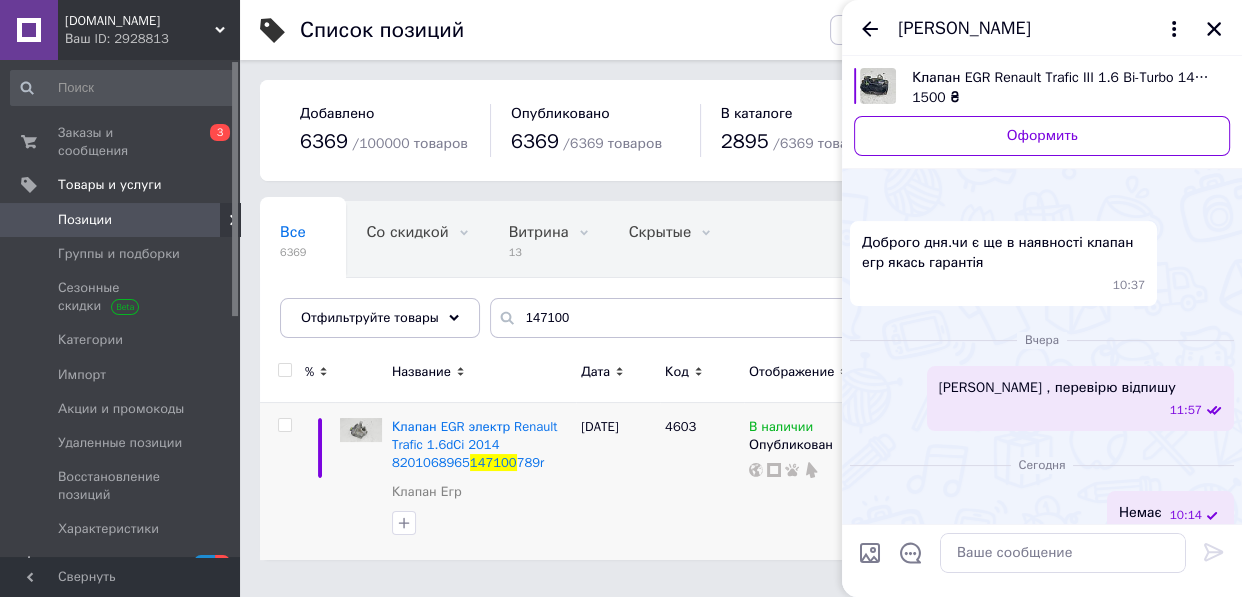 click on "Клапан EGR Renault Trafic III 1.6 Bi-Turbo 147109816r" at bounding box center [1063, 78] 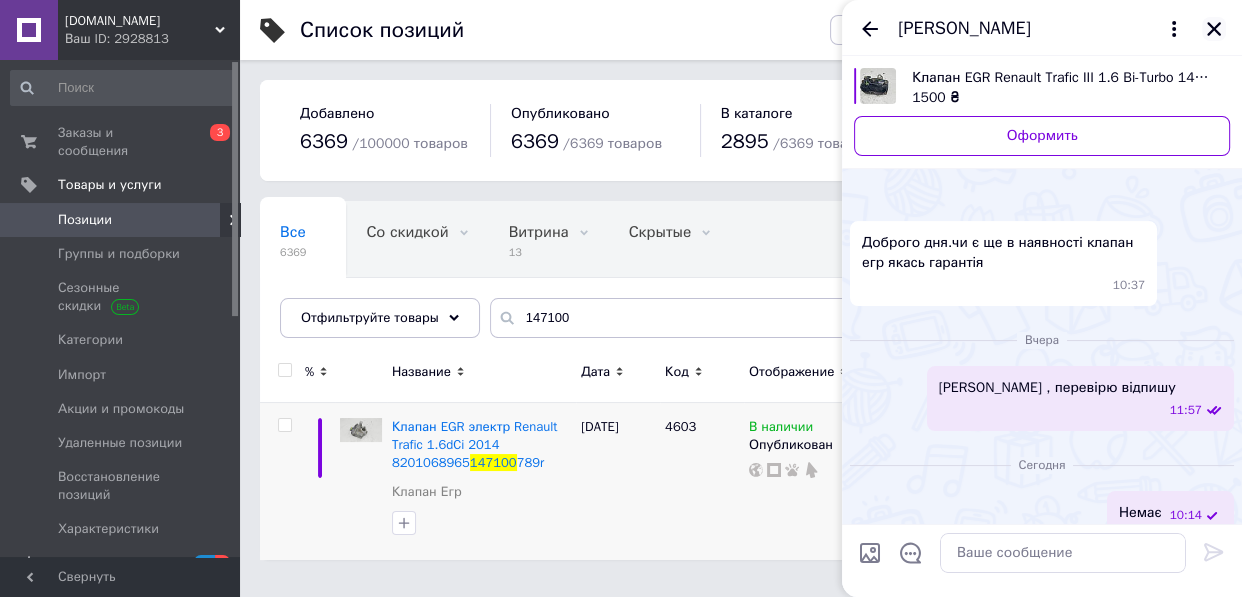 click 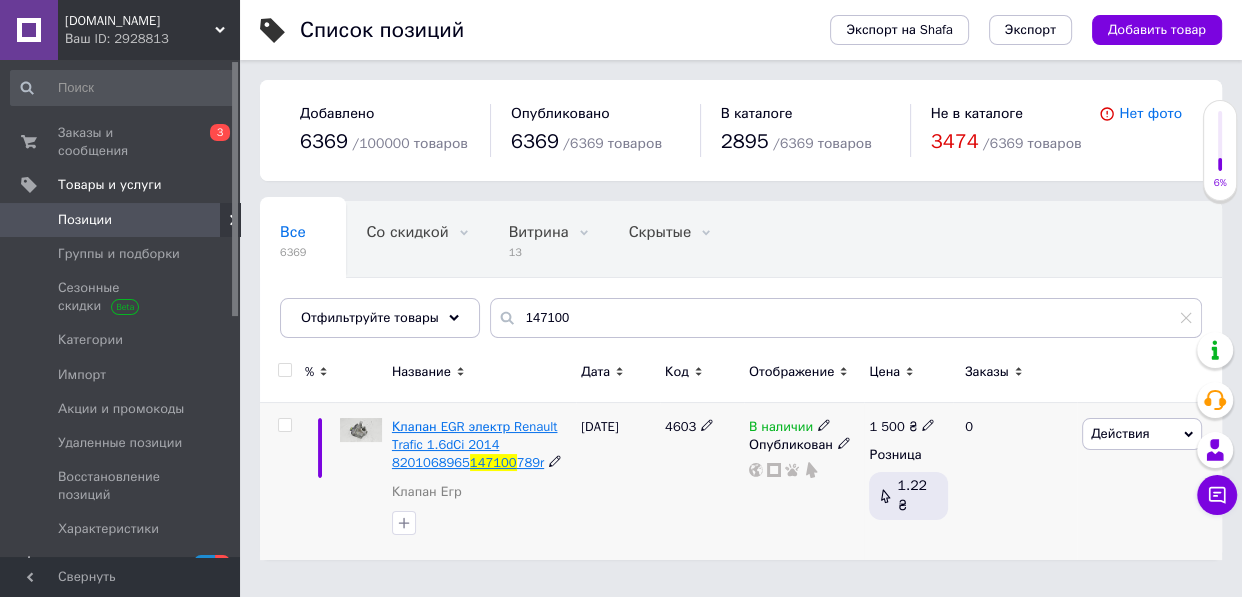 click on "Клапан EGR электр Renault Trafic 1.6dCi 2014 8201068965" at bounding box center [475, 444] 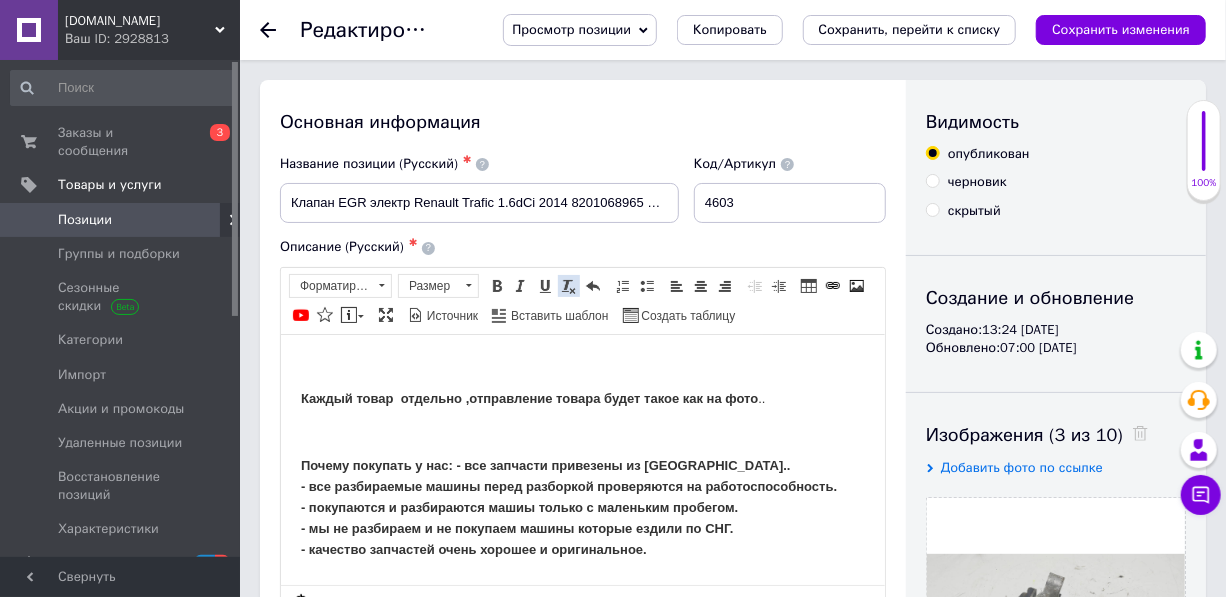 scroll, scrollTop: 0, scrollLeft: 0, axis: both 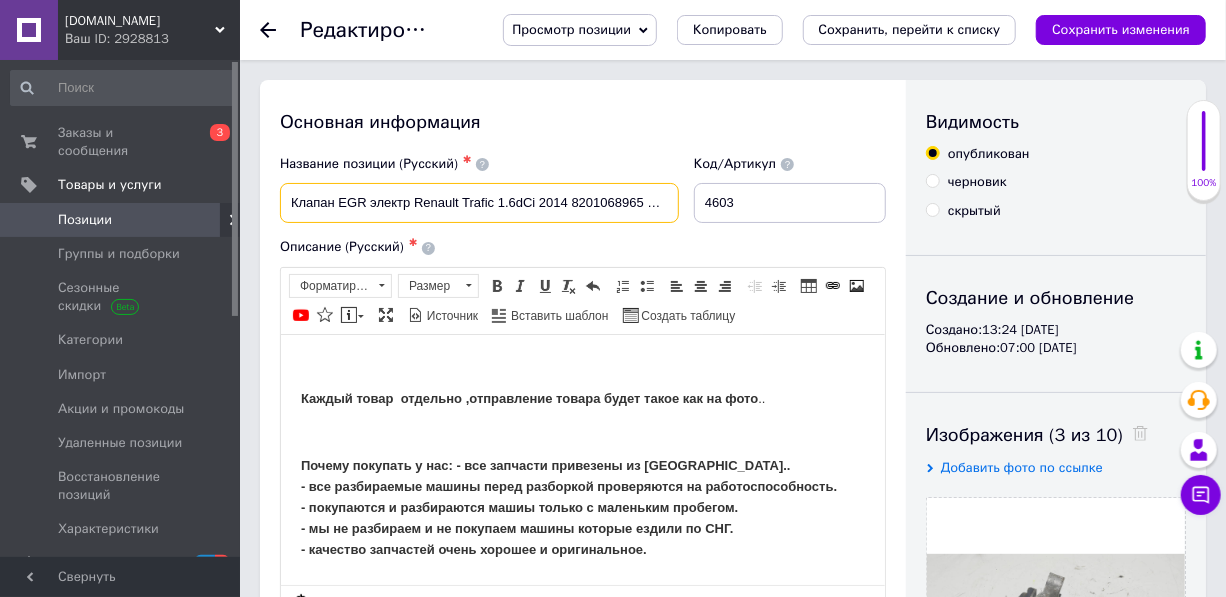 click on "Клапан EGR электр Renault Trafic 1.6dCi 2014 8201068965 147100789r" at bounding box center (479, 203) 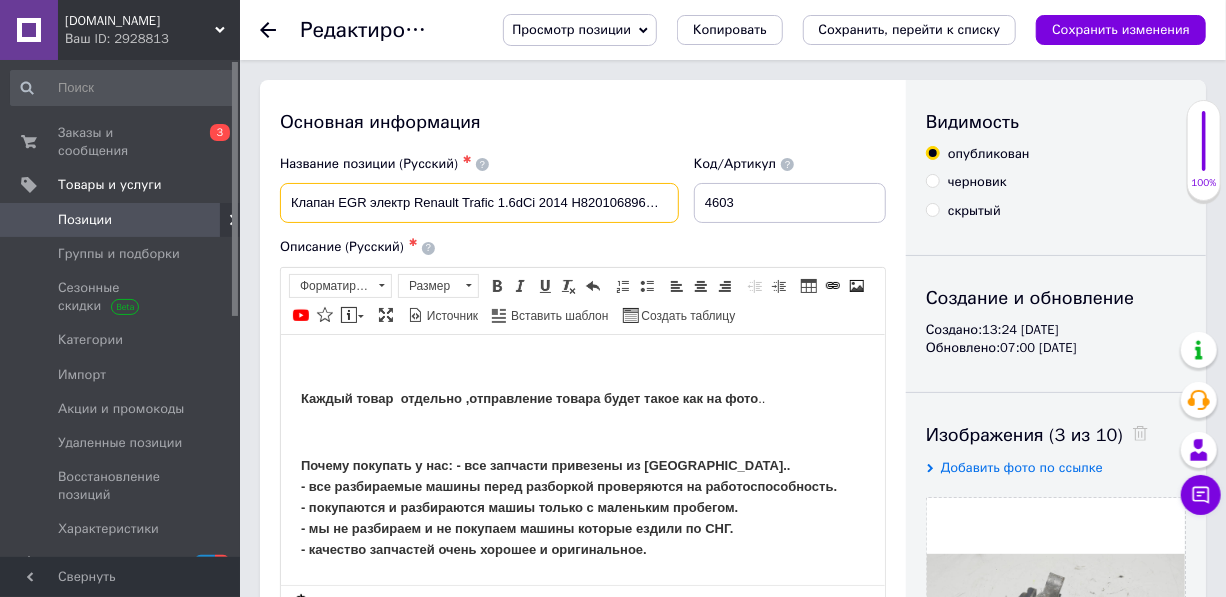 click on "Клапан EGR электр Renault Trafic 1.6dCi 2014 H8201068965 147100789r" at bounding box center [479, 203] 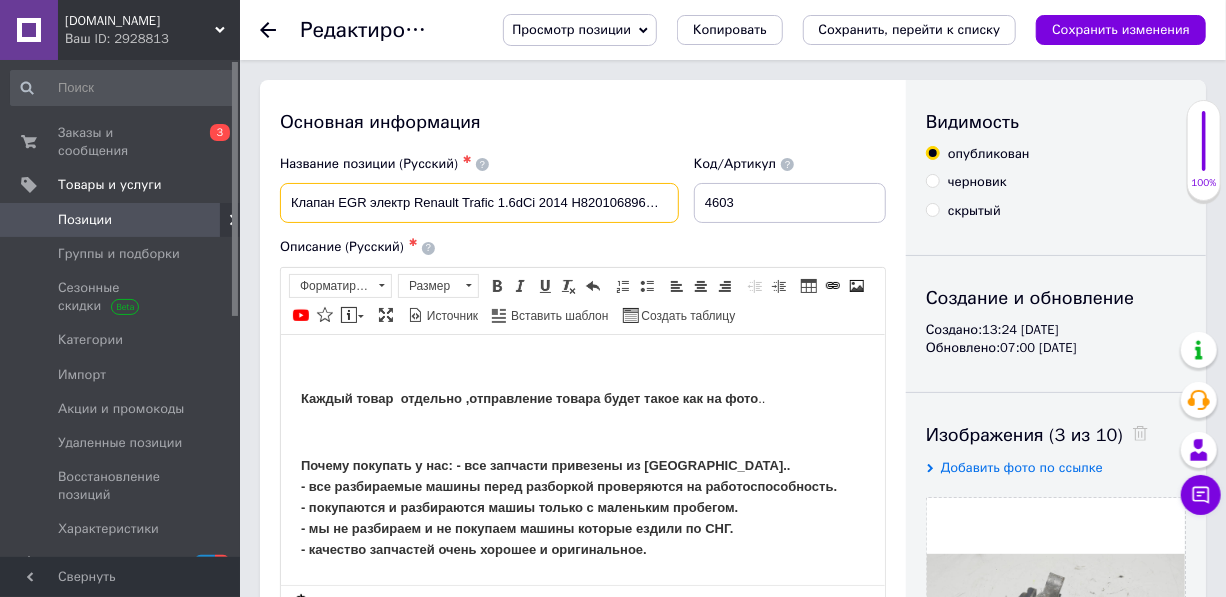 scroll, scrollTop: 0, scrollLeft: 57, axis: horizontal 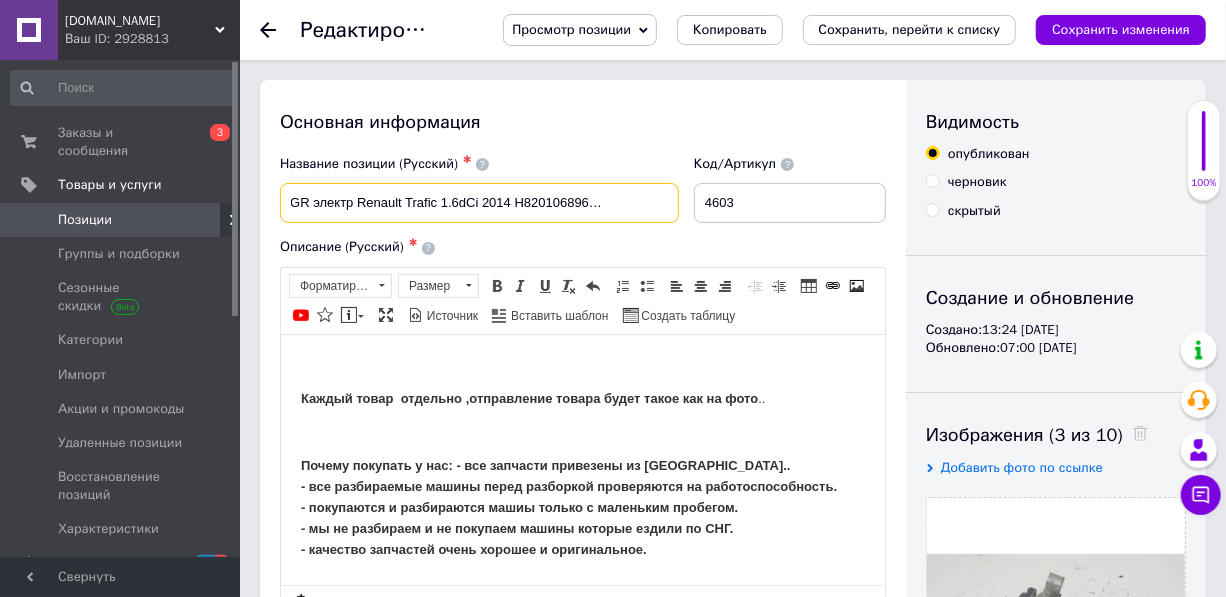 drag, startPoint x: 570, startPoint y: 205, endPoint x: 697, endPoint y: 194, distance: 127.47549 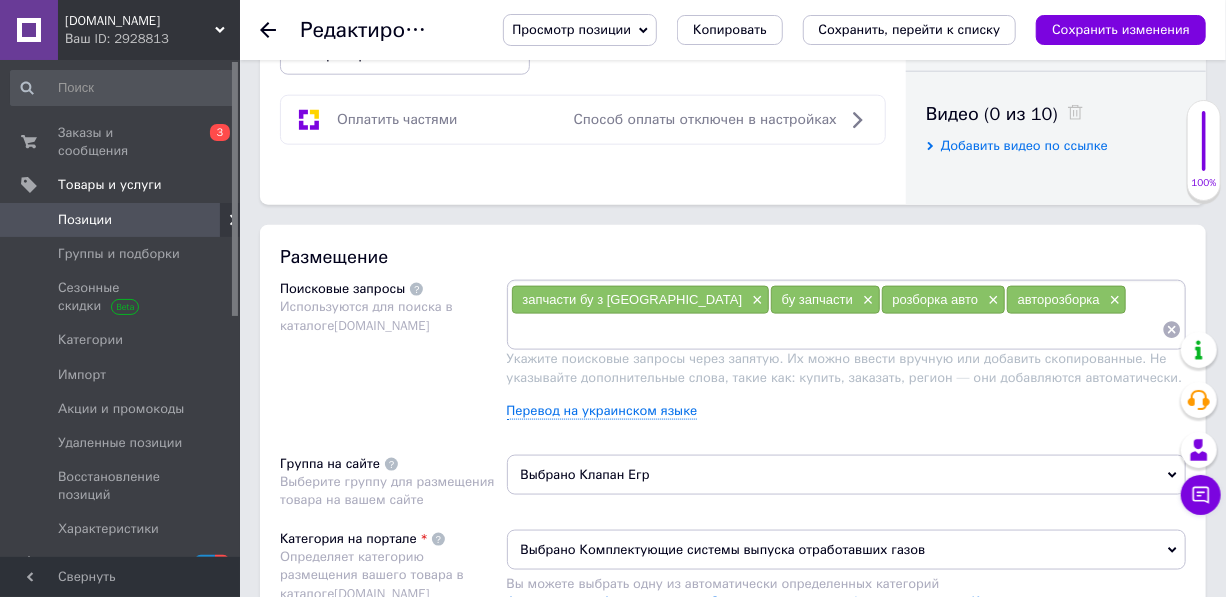 scroll, scrollTop: 1000, scrollLeft: 0, axis: vertical 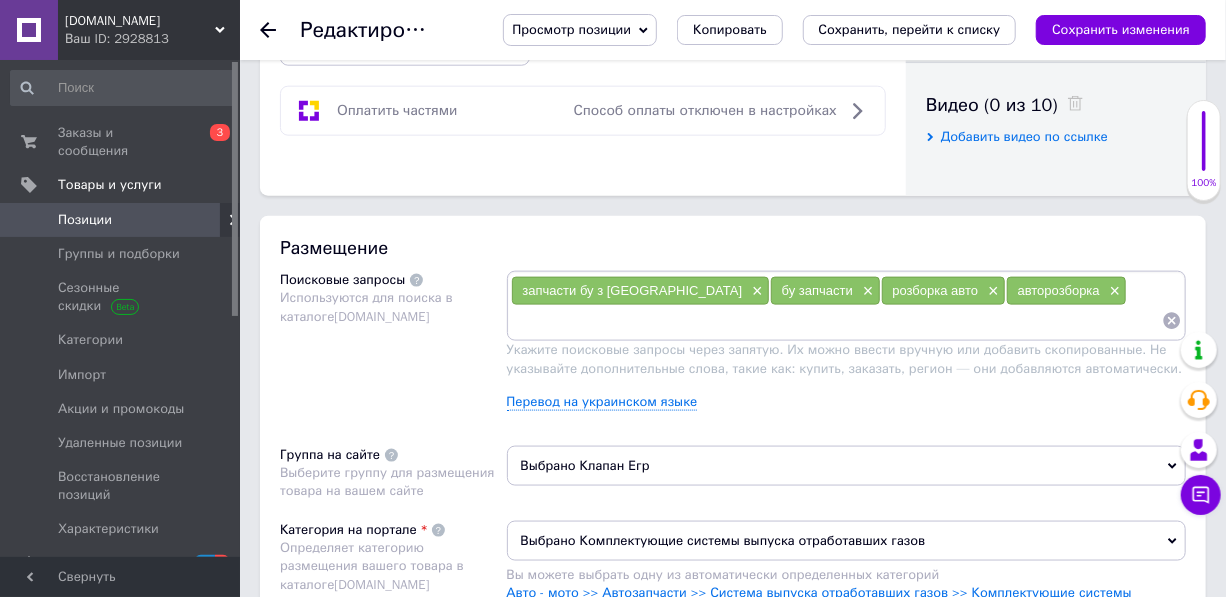 type on "Клапан EGR электр Renault Trafic 1.6dCi 2014 H8201068965,  147100789r" 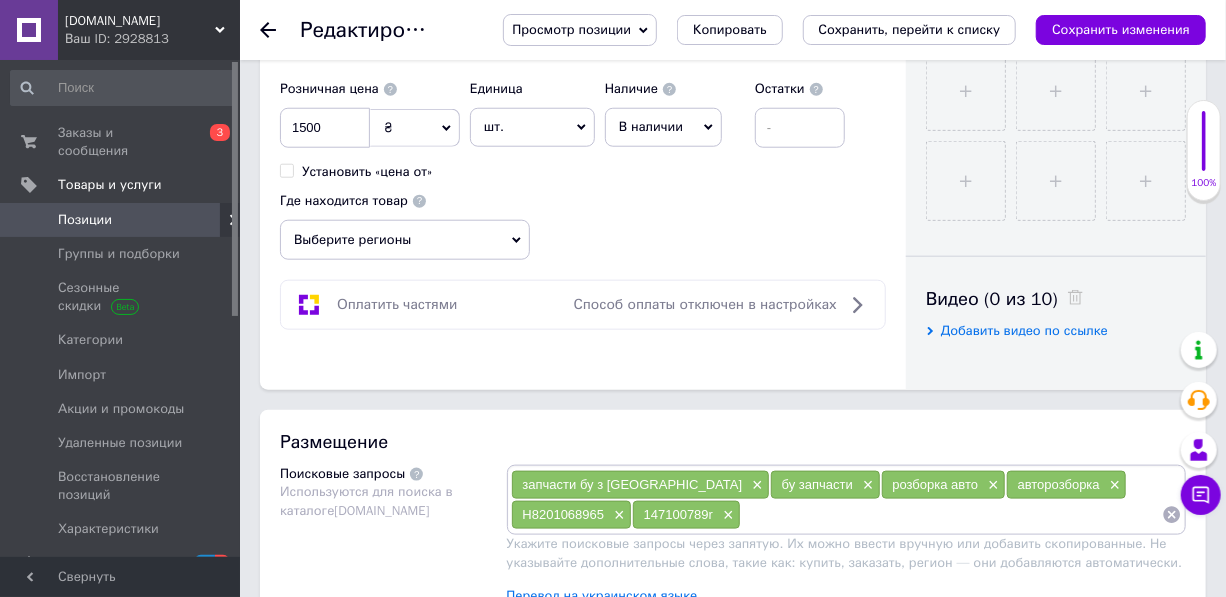 scroll, scrollTop: 636, scrollLeft: 0, axis: vertical 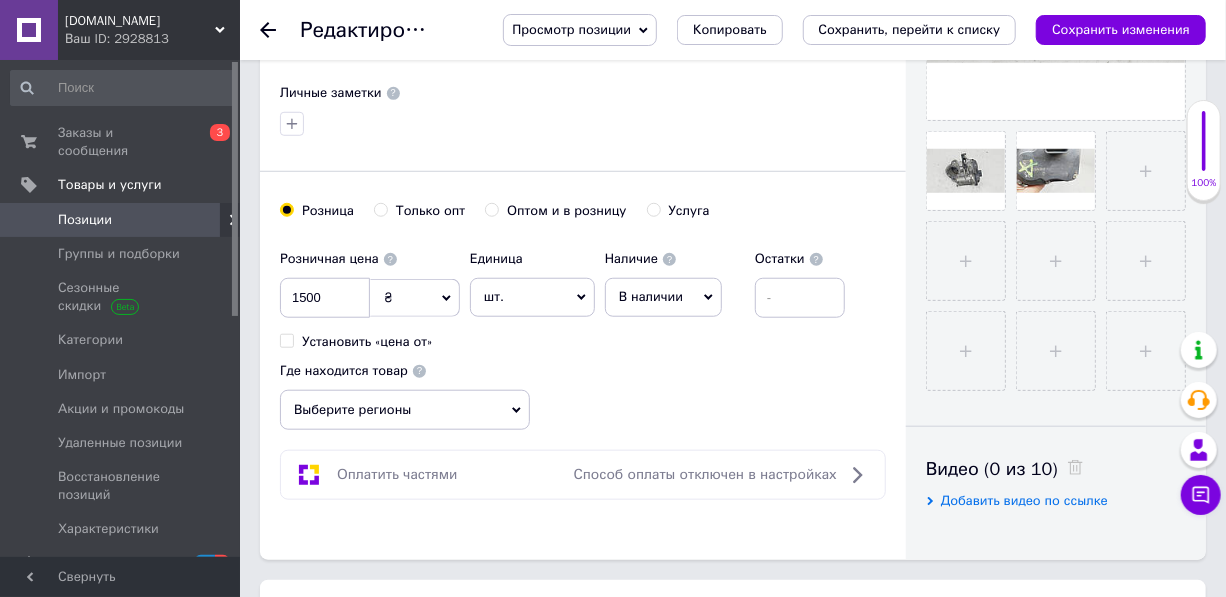 click 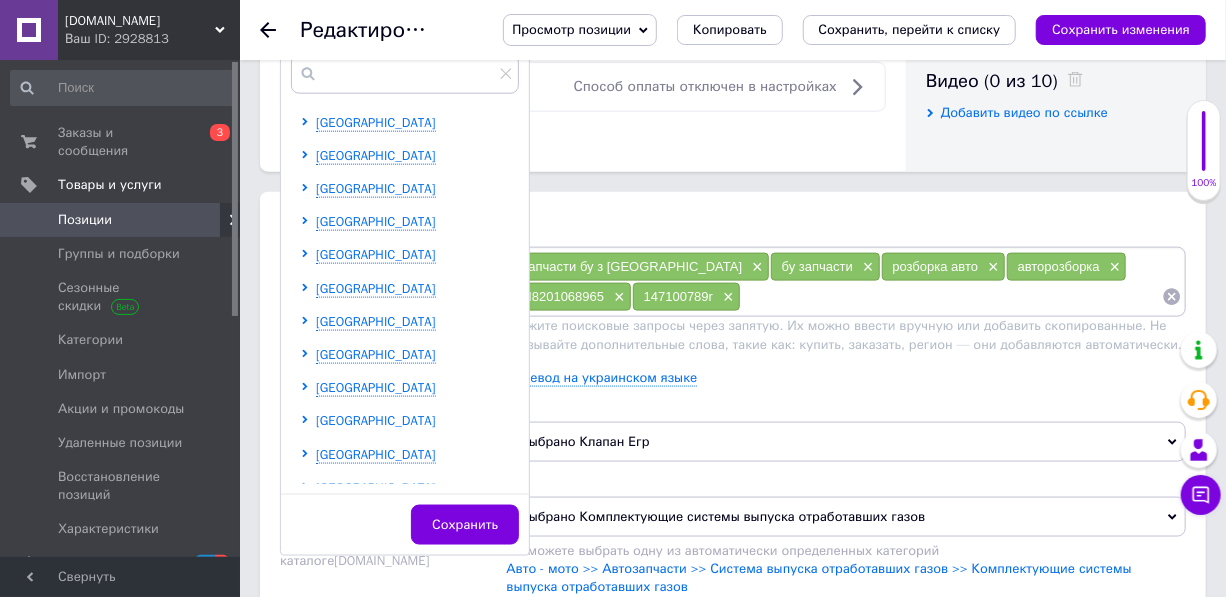 scroll, scrollTop: 1090, scrollLeft: 0, axis: vertical 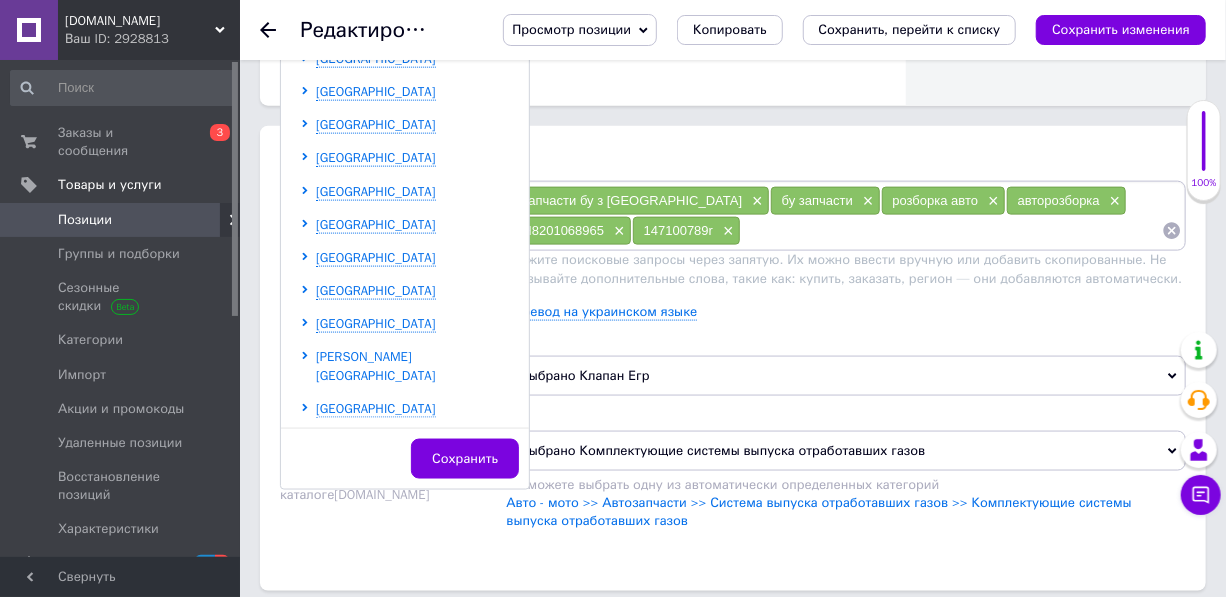 click on "[PERSON_NAME][GEOGRAPHIC_DATA]" at bounding box center [376, 365] 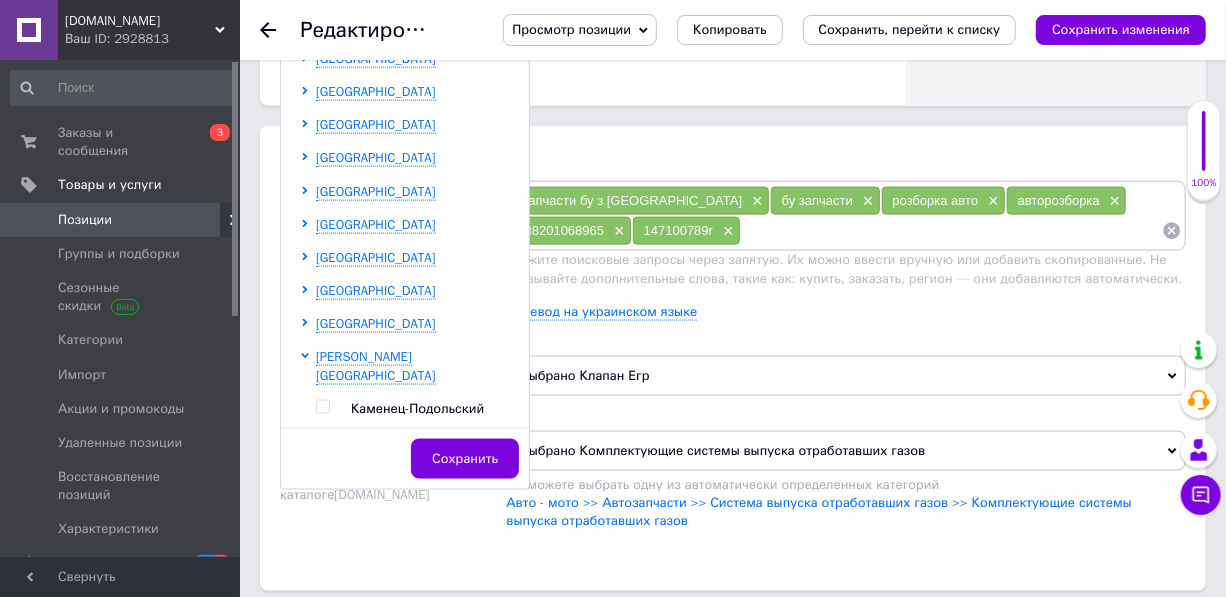 click on "Каменец-Подольский" at bounding box center [434, 409] 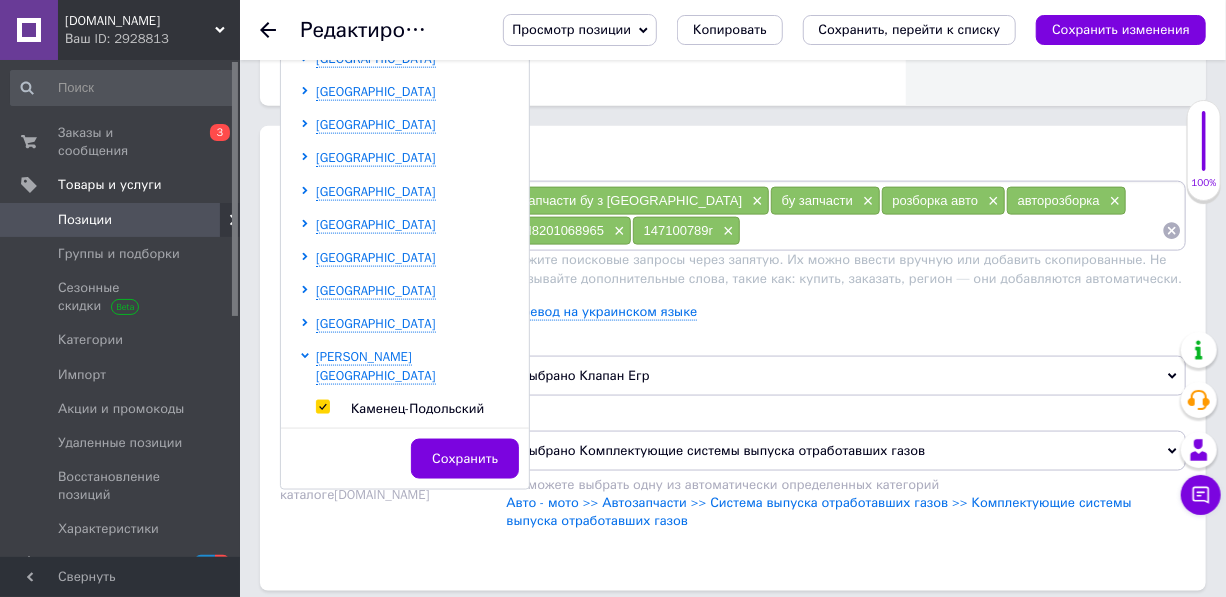 checkbox on "true" 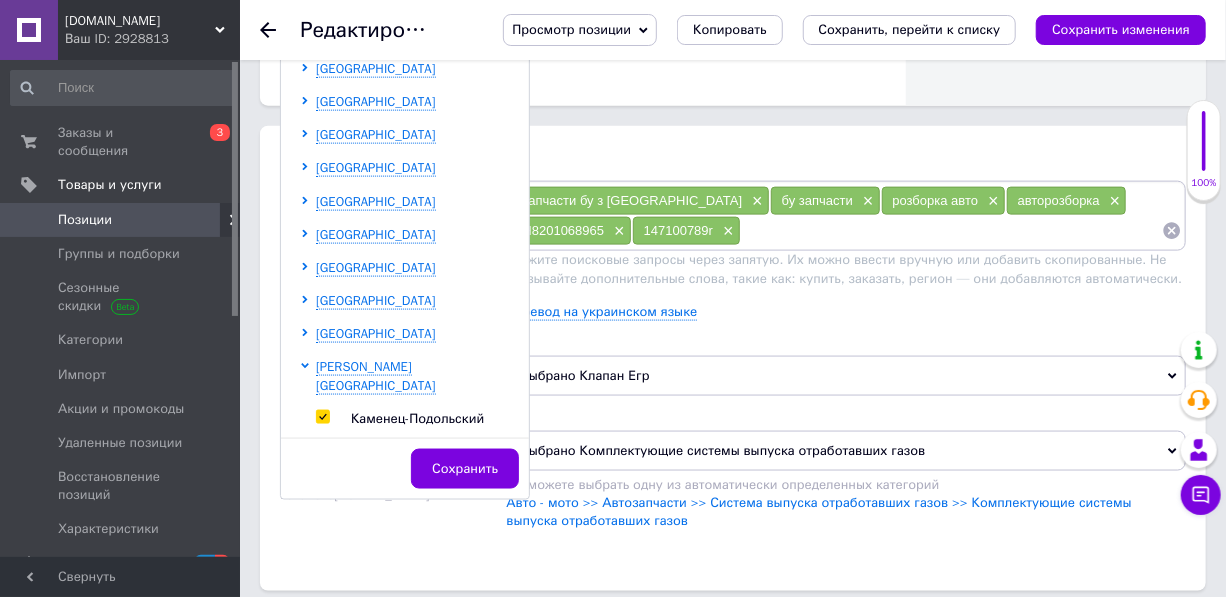 click on "Сохранить" at bounding box center [405, 468] 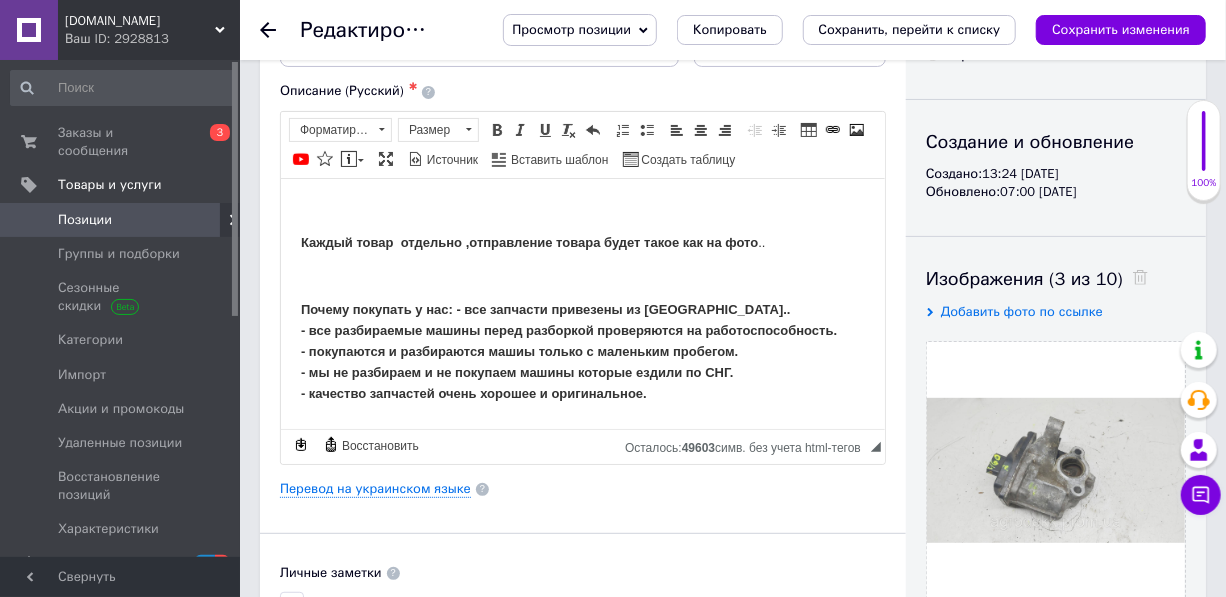 scroll, scrollTop: 90, scrollLeft: 0, axis: vertical 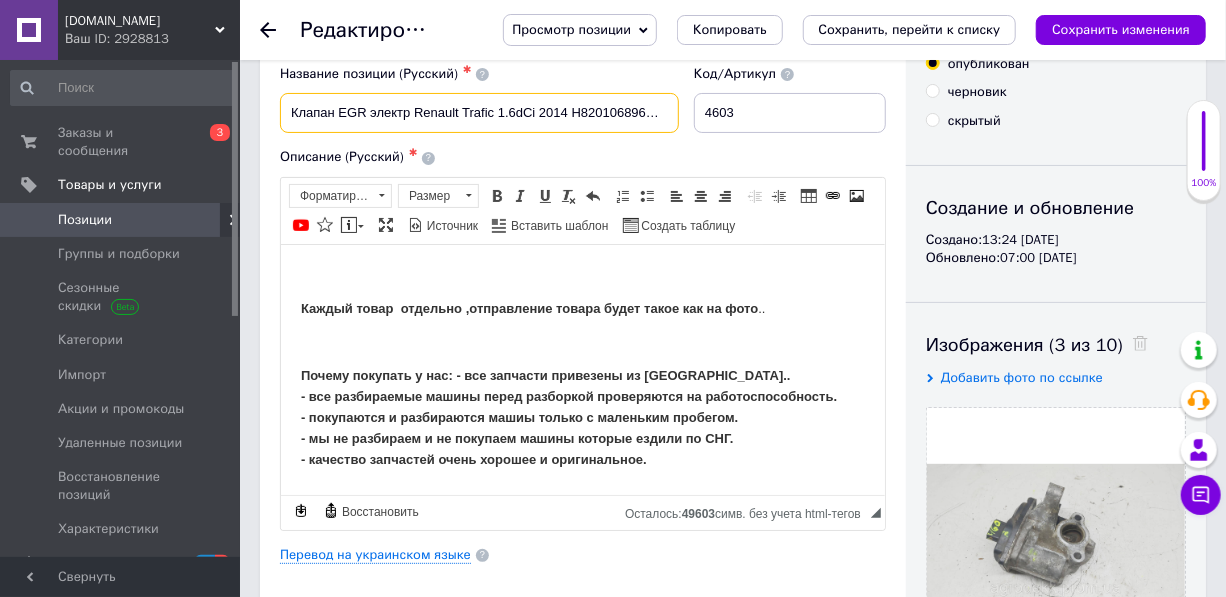 click on "Клапан EGR электр Renault Trafic 1.6dCi 2014 H8201068965,  147100789r" at bounding box center [479, 113] 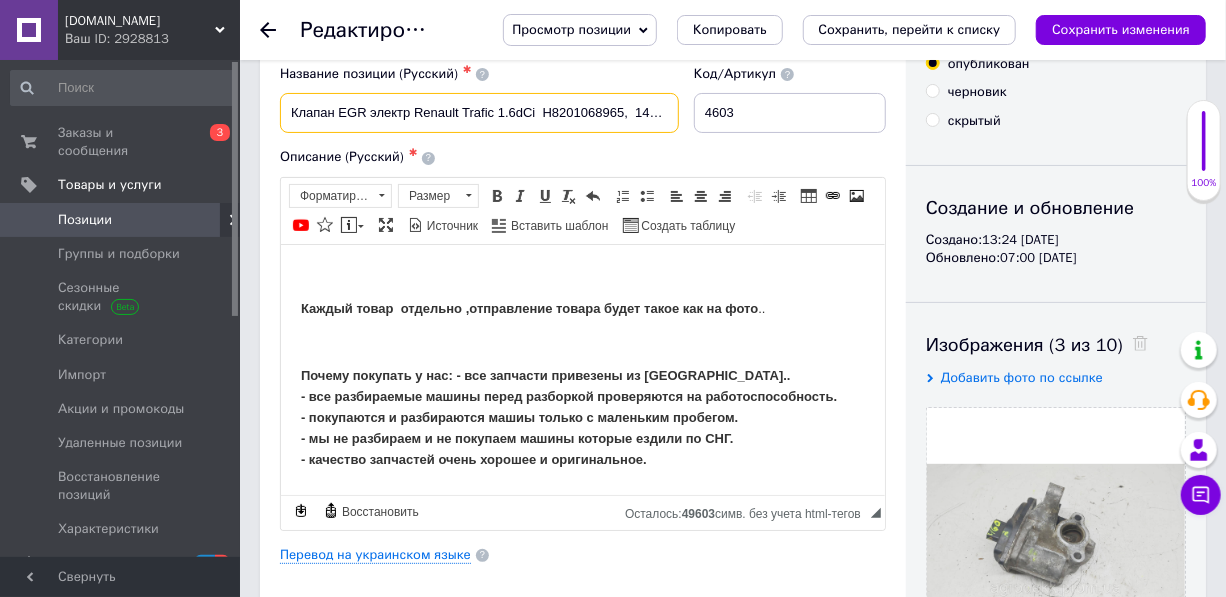 type on "Клапан EGR электр Renault Trafic 1.6dCi  H8201068965,  147100789r" 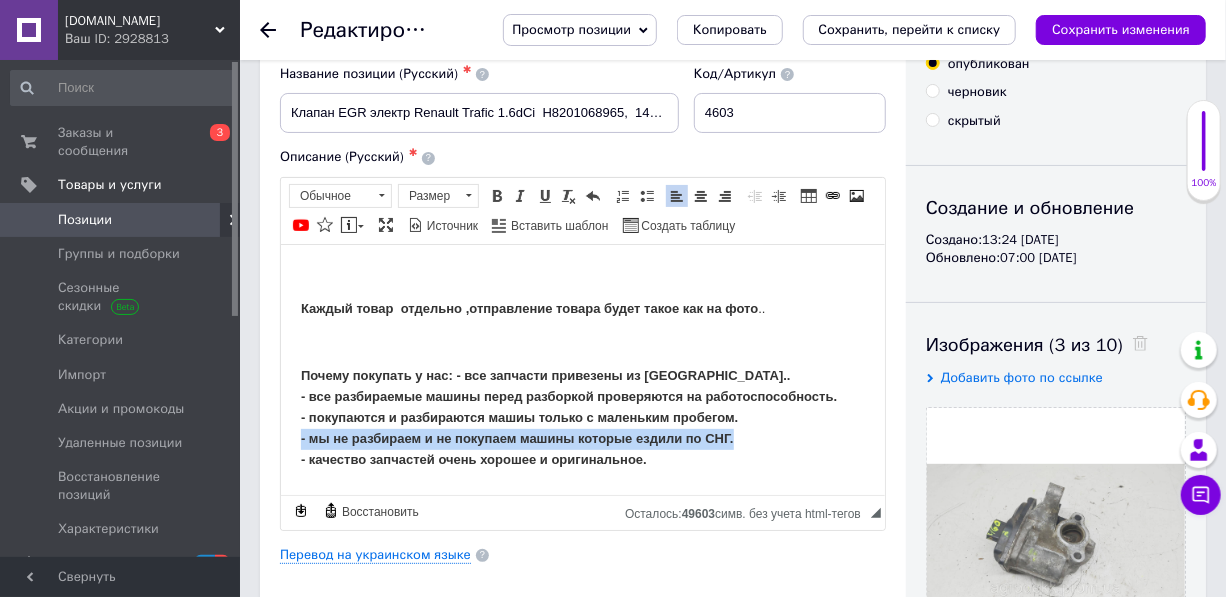 drag, startPoint x: 743, startPoint y: 438, endPoint x: 284, endPoint y: 449, distance: 459.13177 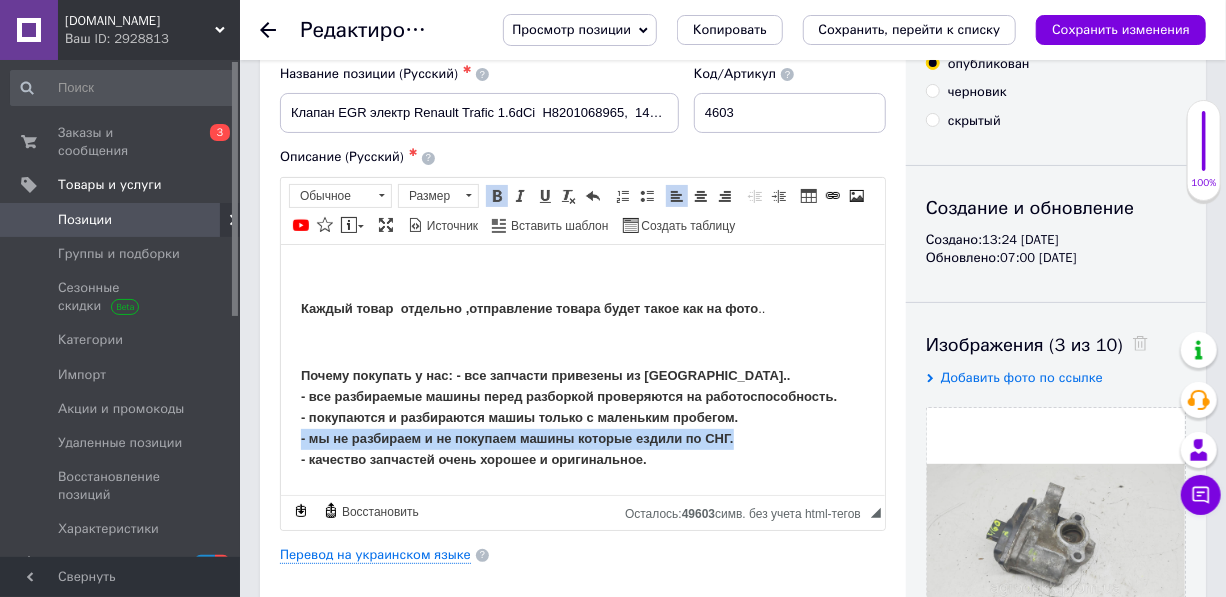 type 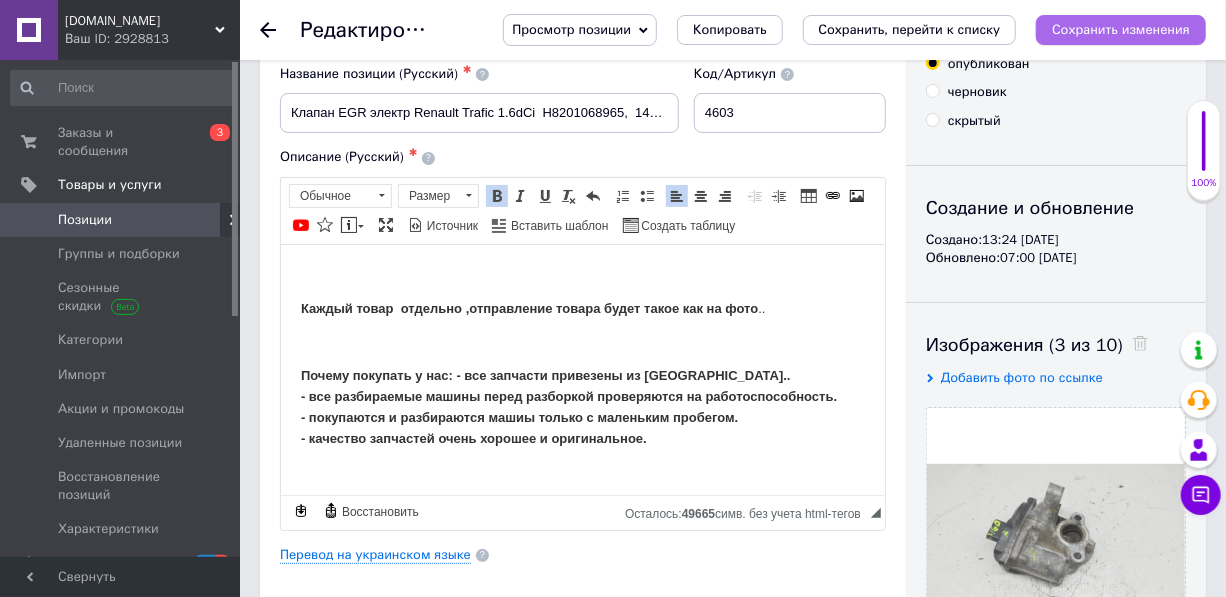 click on "Сохранить изменения" at bounding box center (1121, 29) 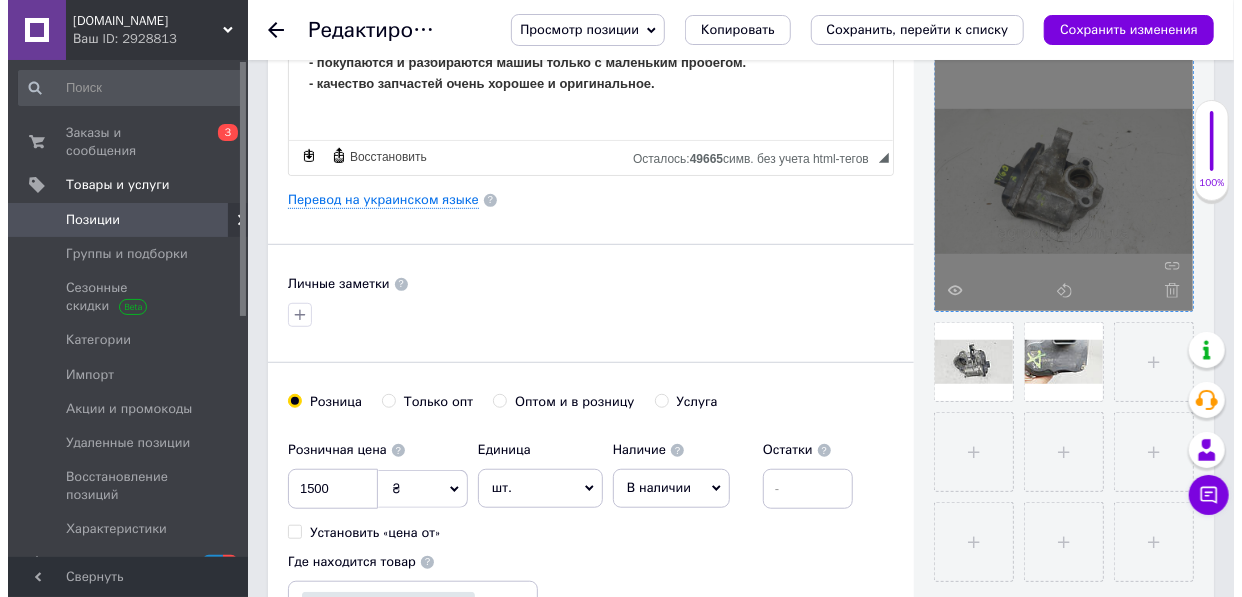 scroll, scrollTop: 454, scrollLeft: 0, axis: vertical 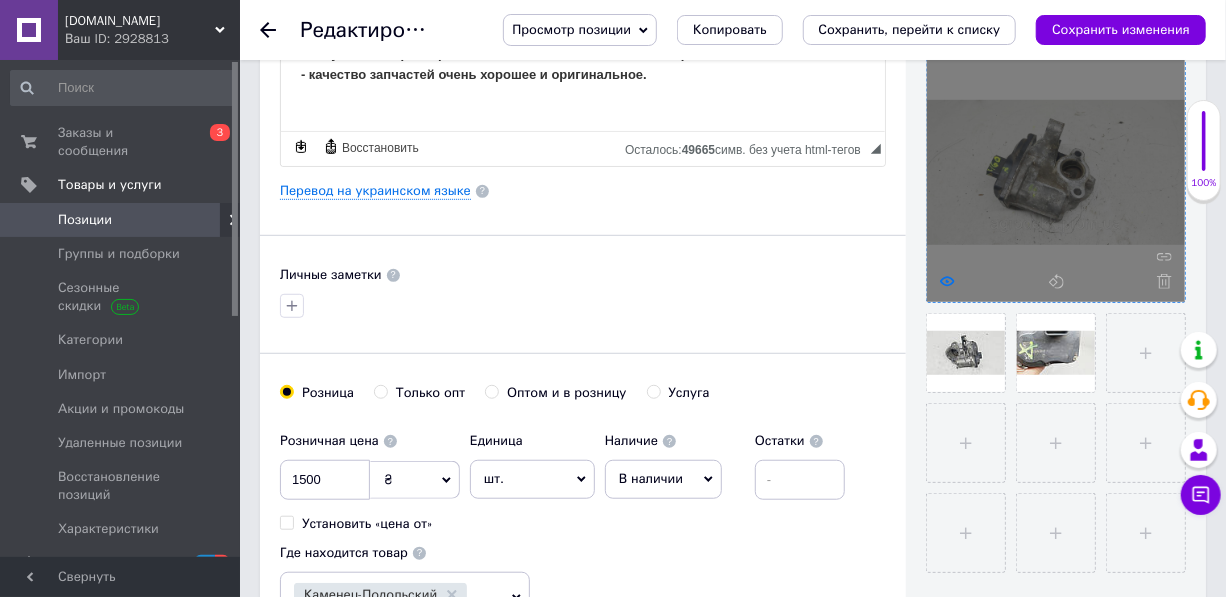 click 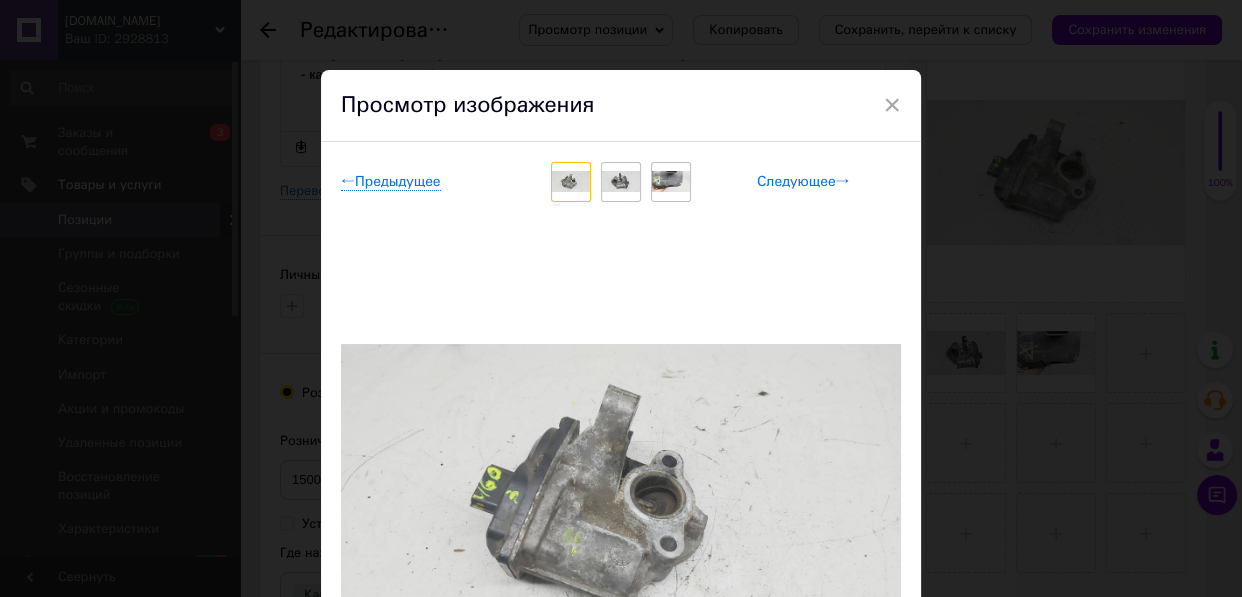 click on "Следующее →" at bounding box center [803, 182] 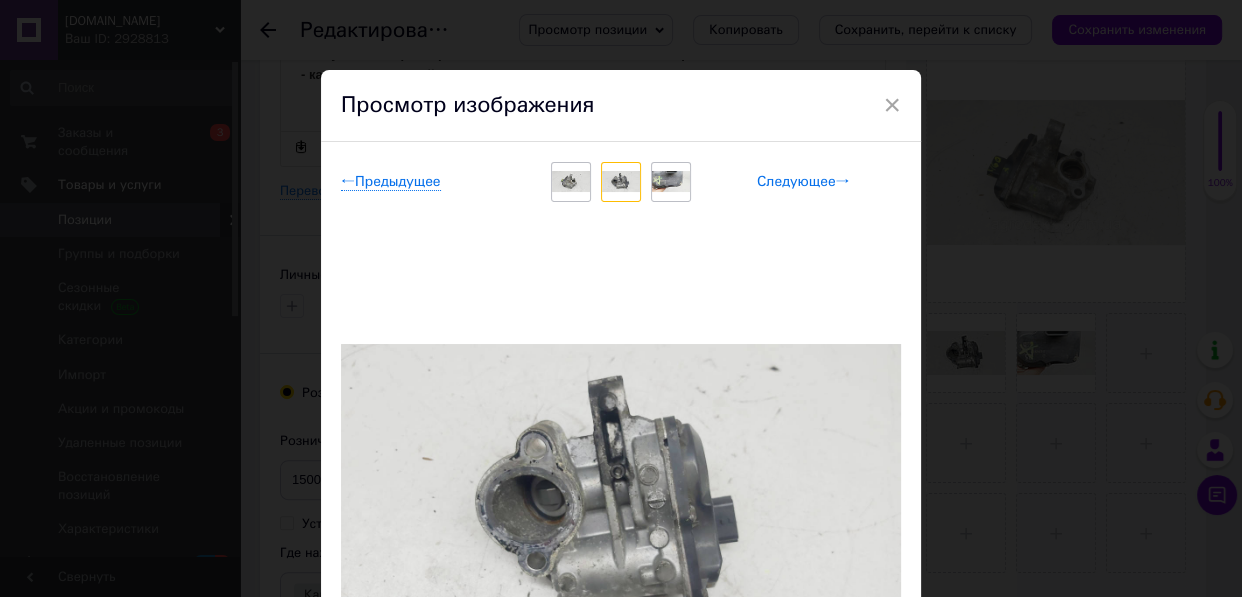 click on "Следующее →" at bounding box center (803, 182) 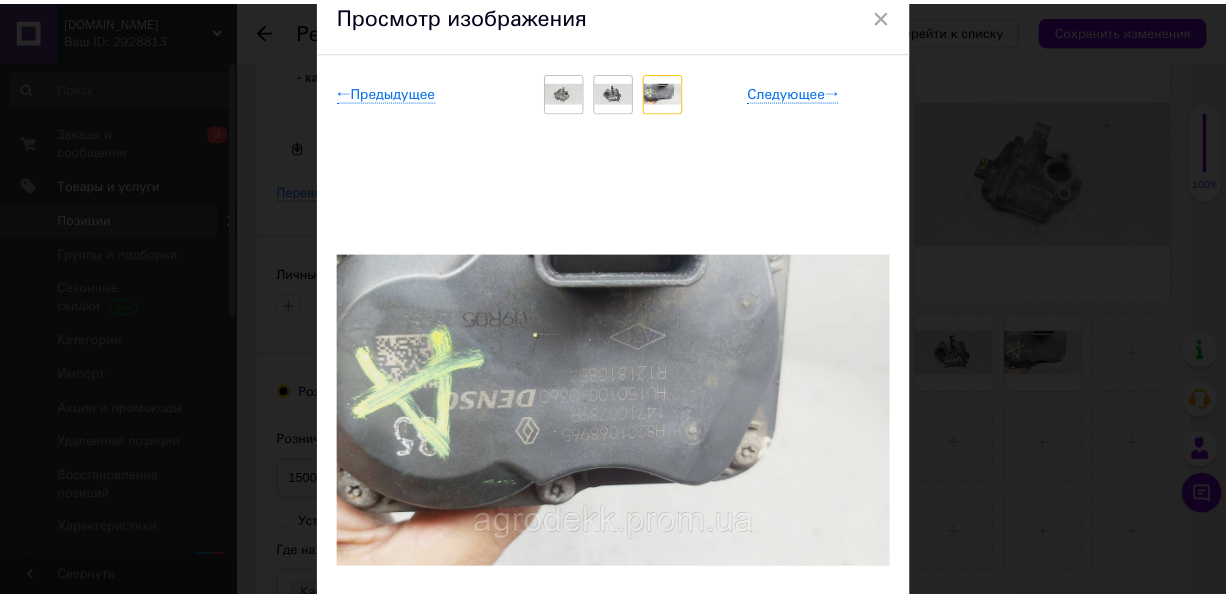 scroll, scrollTop: 0, scrollLeft: 0, axis: both 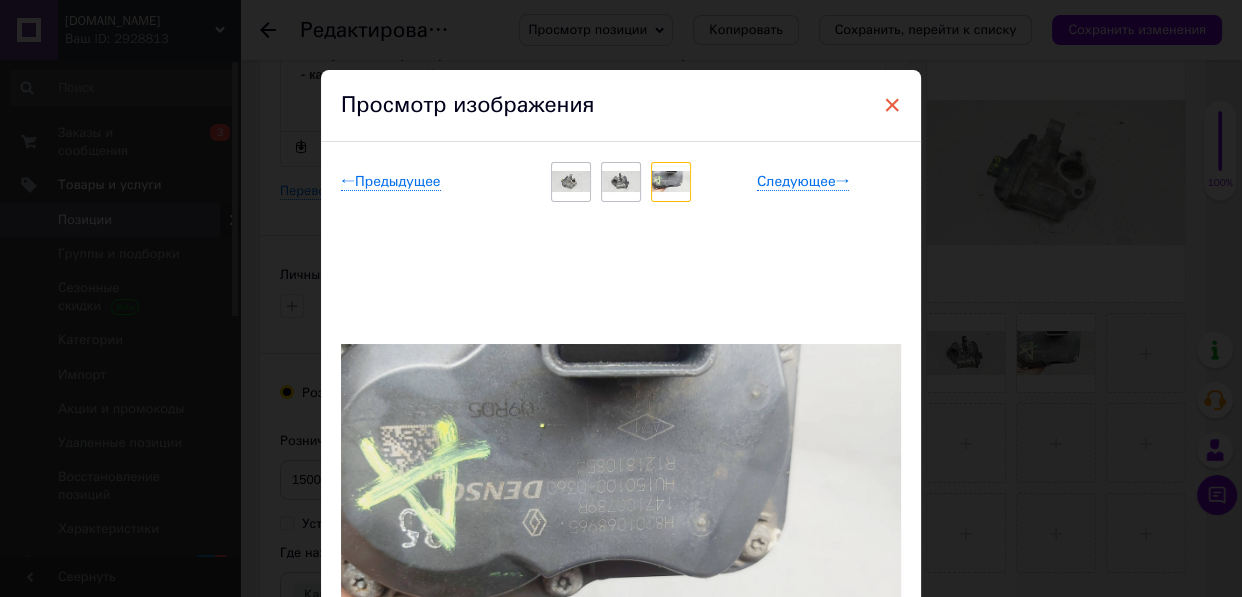 click on "×" at bounding box center (892, 105) 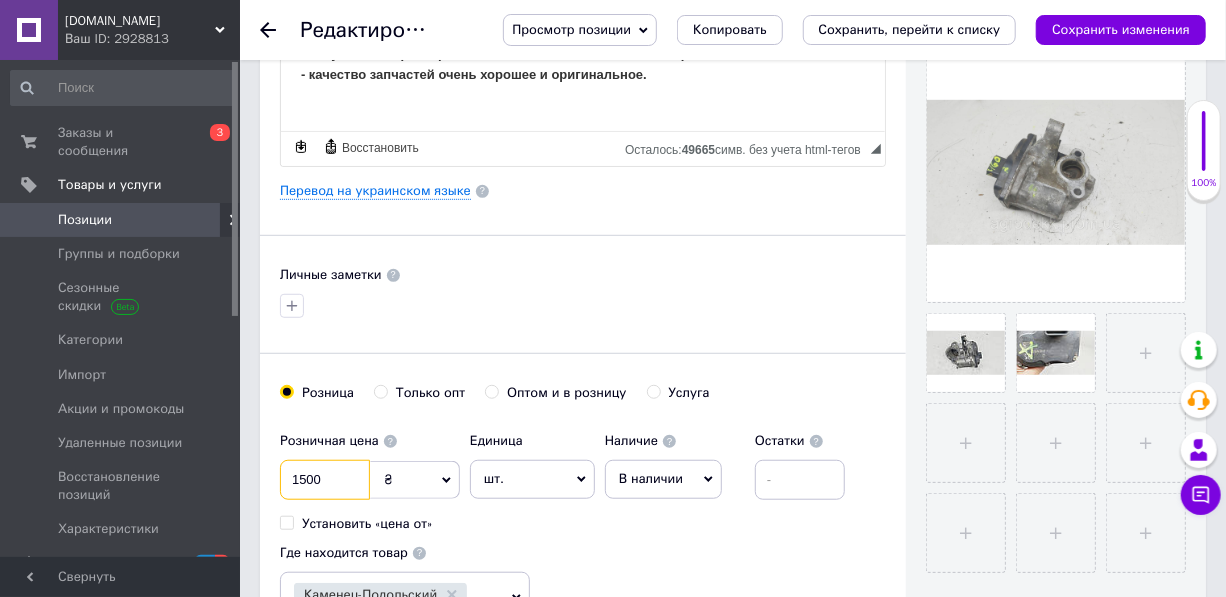 drag, startPoint x: 325, startPoint y: 512, endPoint x: 257, endPoint y: 518, distance: 68.26419 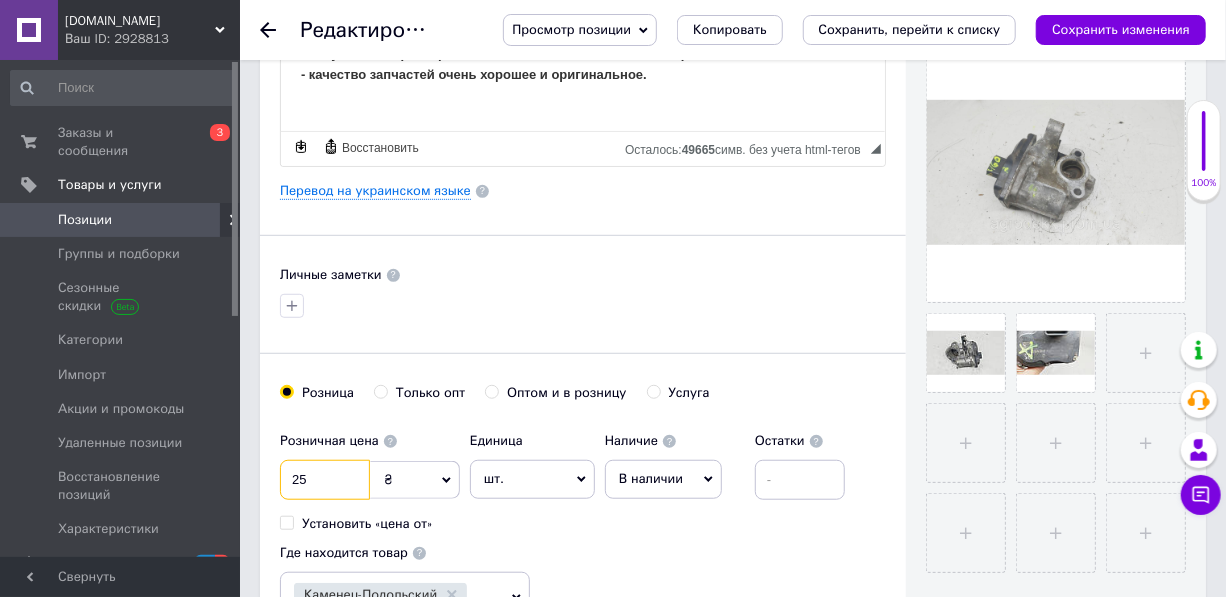 type on "25" 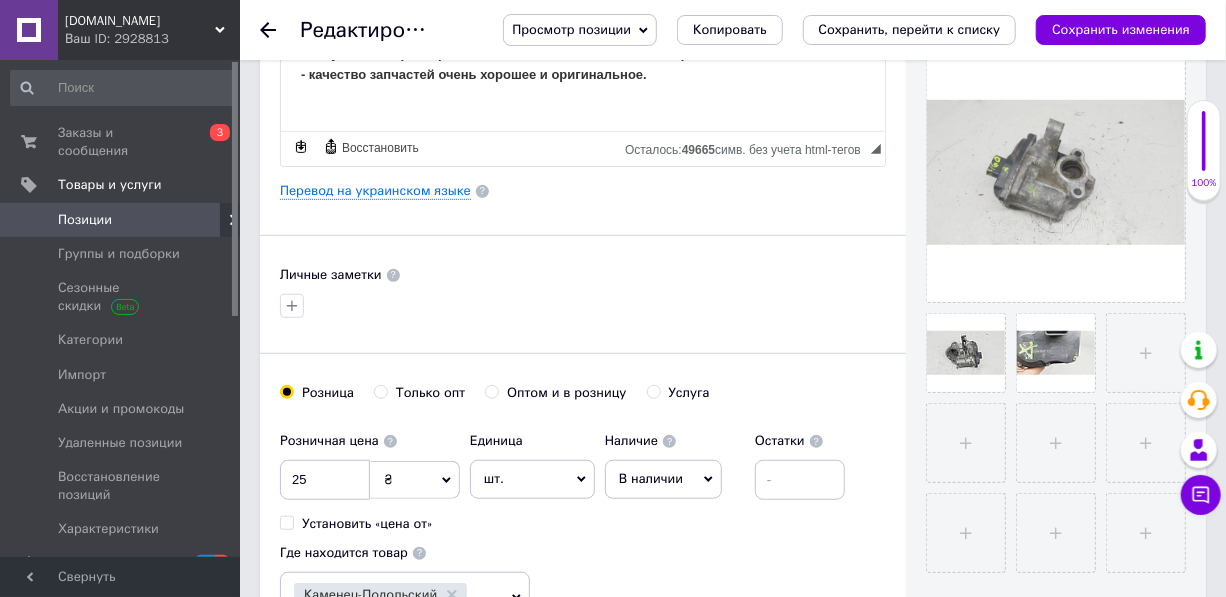 click 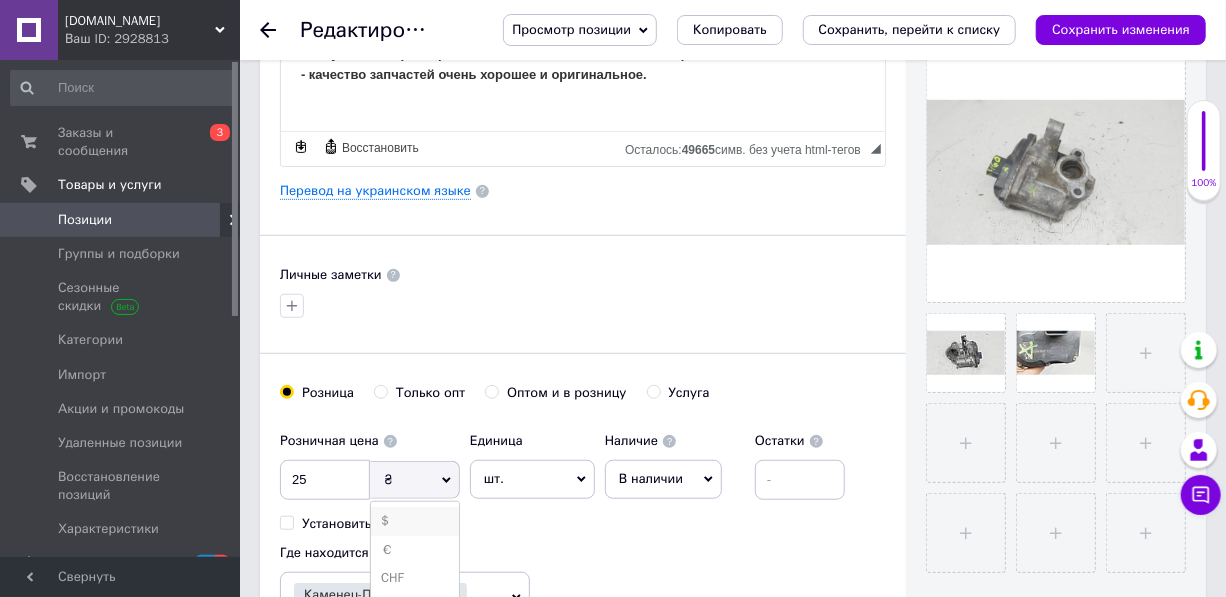 click on "$" at bounding box center (415, 521) 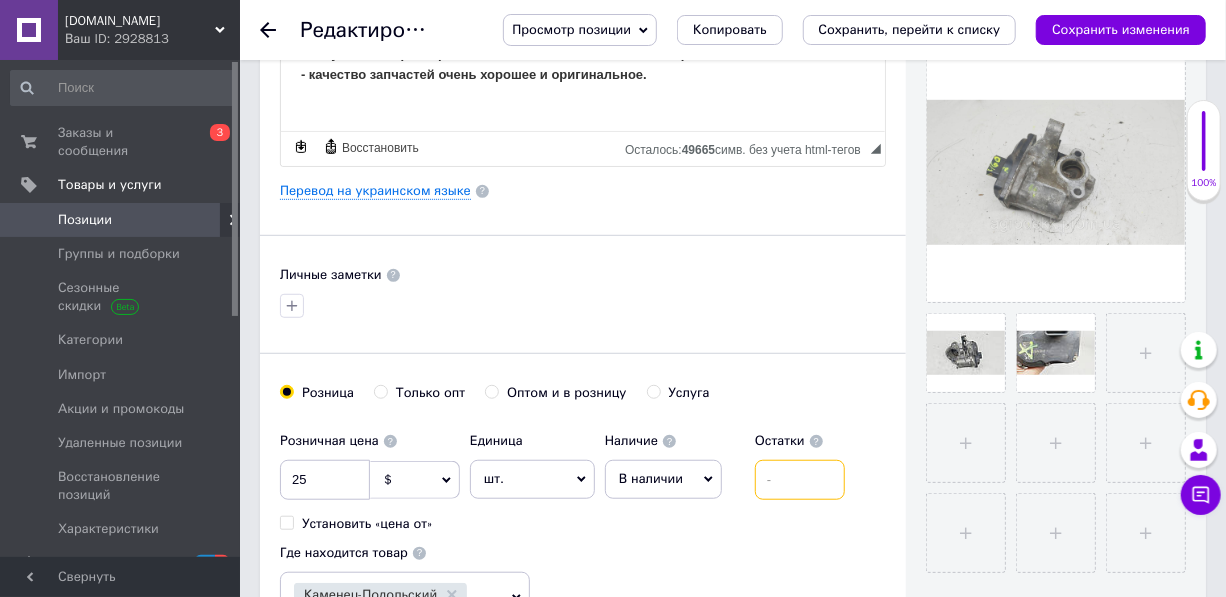 click at bounding box center [800, 480] 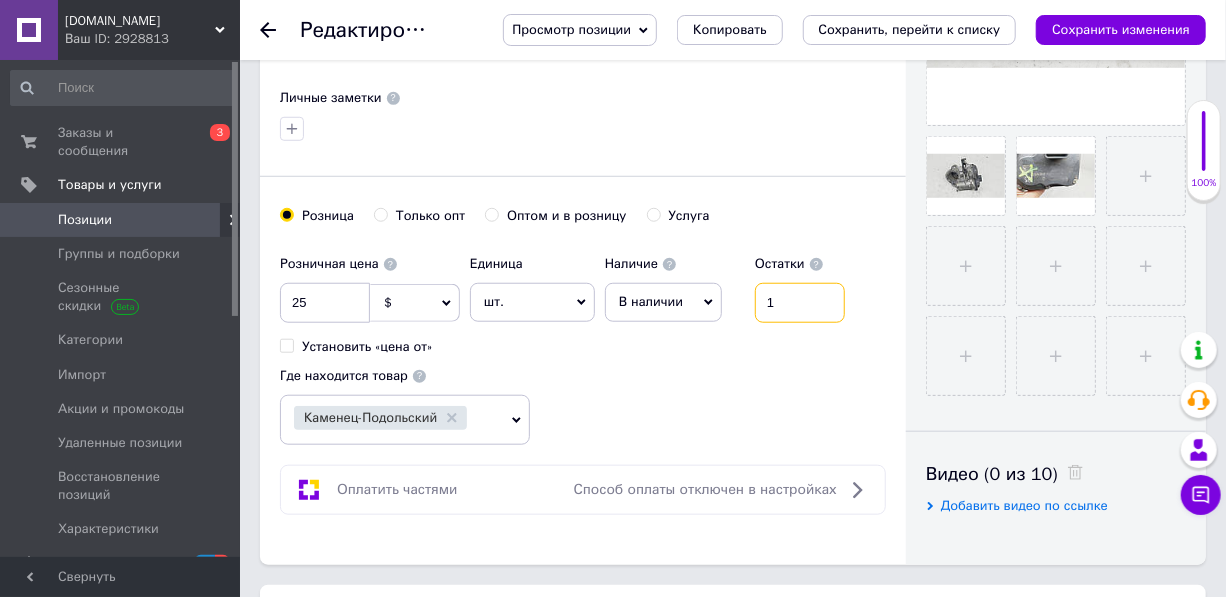 scroll, scrollTop: 727, scrollLeft: 0, axis: vertical 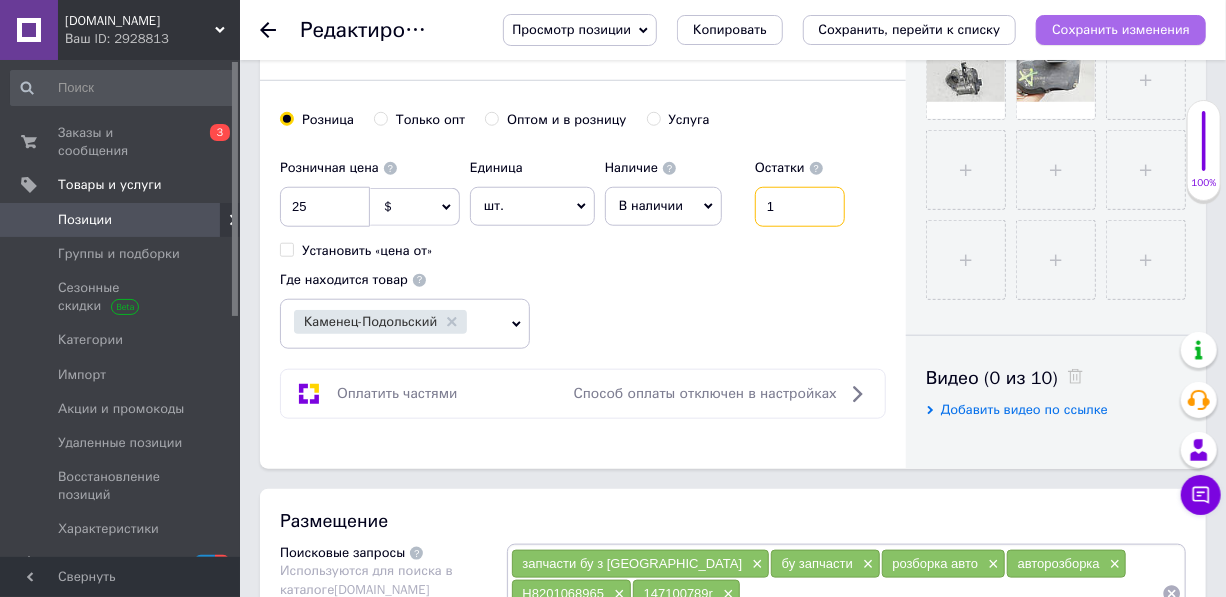 type on "1" 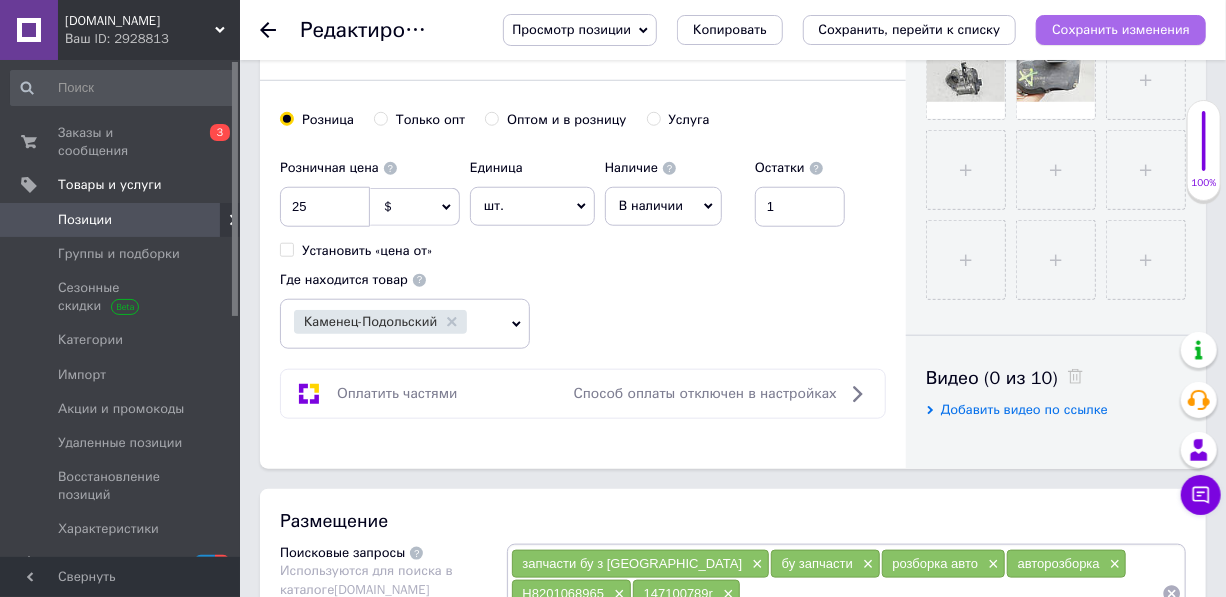 click on "Сохранить изменения" at bounding box center [1121, 29] 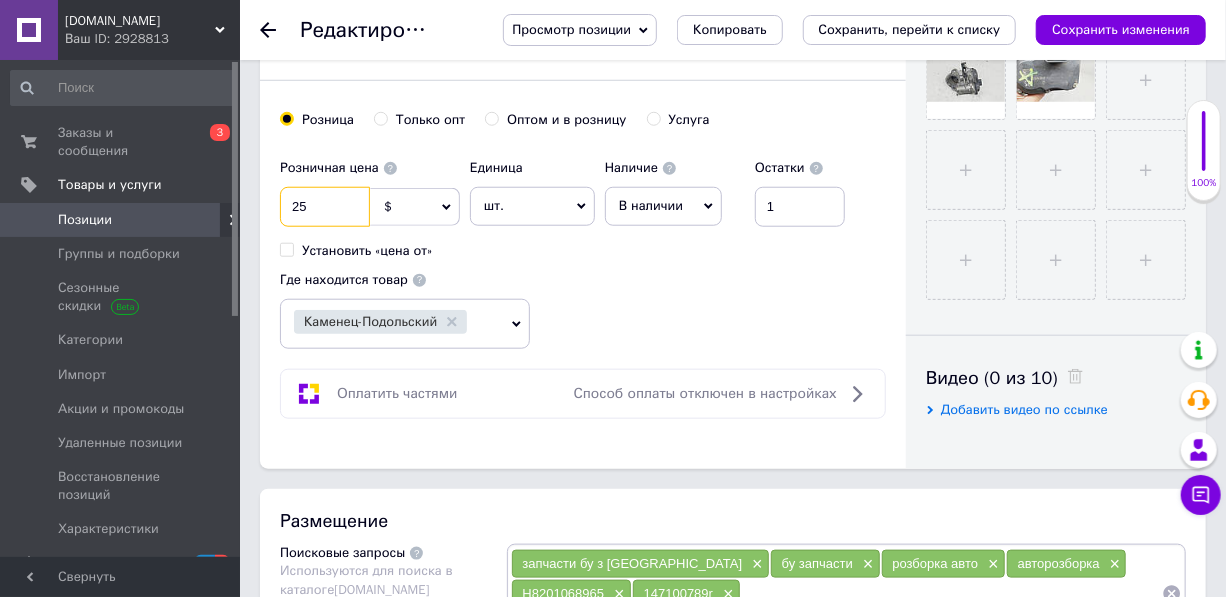 drag, startPoint x: 309, startPoint y: 237, endPoint x: 262, endPoint y: 238, distance: 47.010635 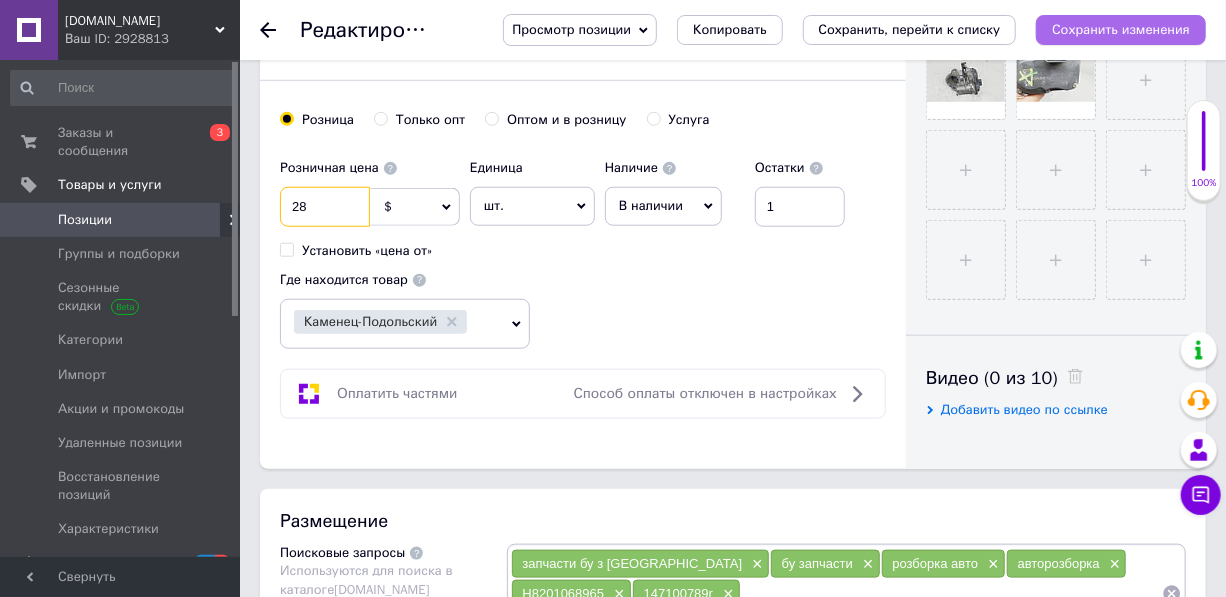 type on "28" 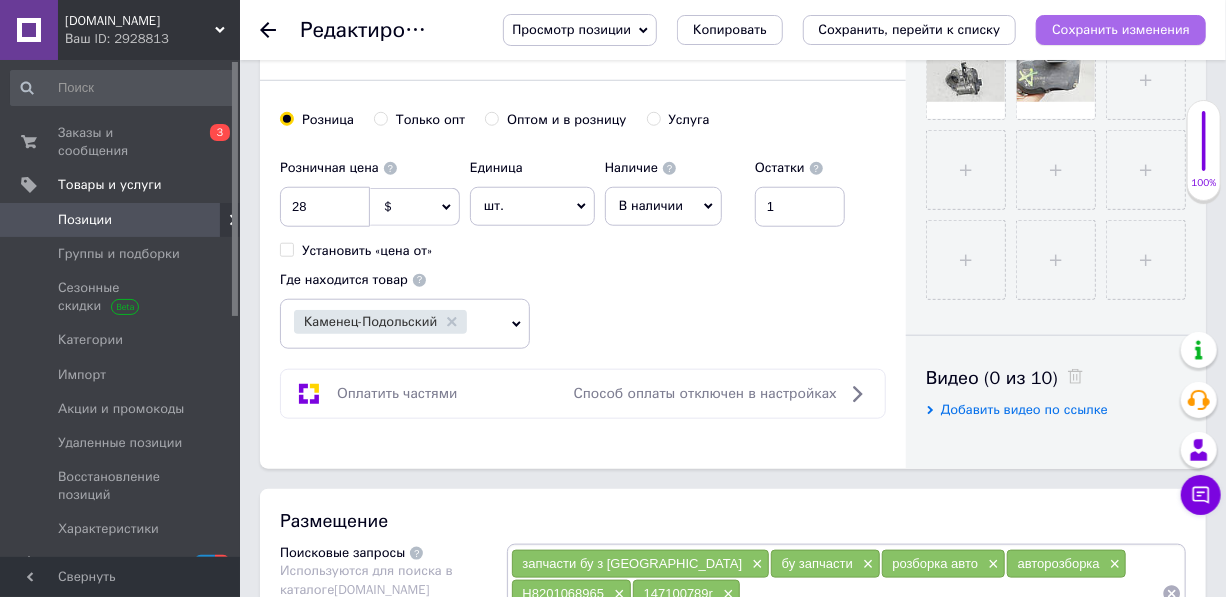 click on "Сохранить изменения" at bounding box center (1121, 30) 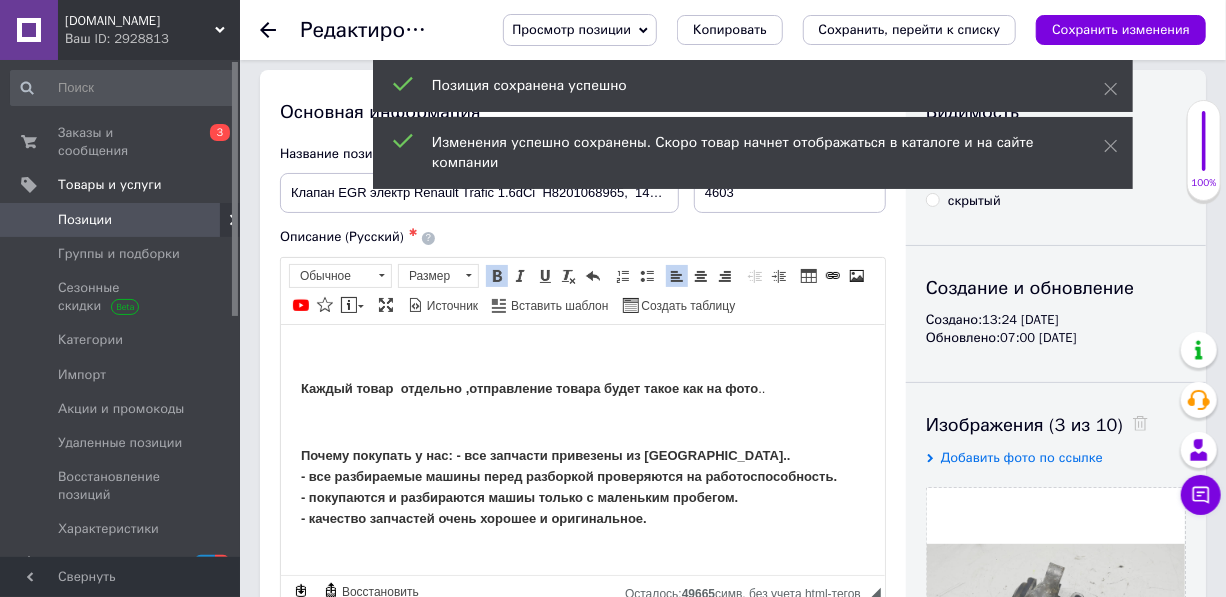 scroll, scrollTop: 0, scrollLeft: 0, axis: both 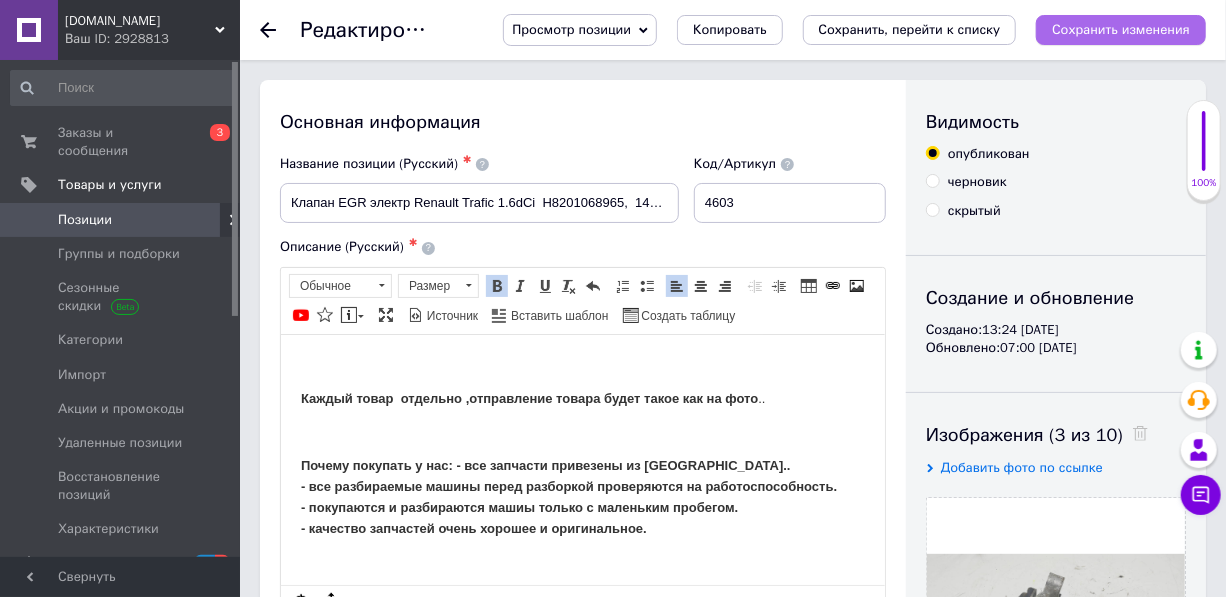 click on "Сохранить изменения" at bounding box center [1121, 29] 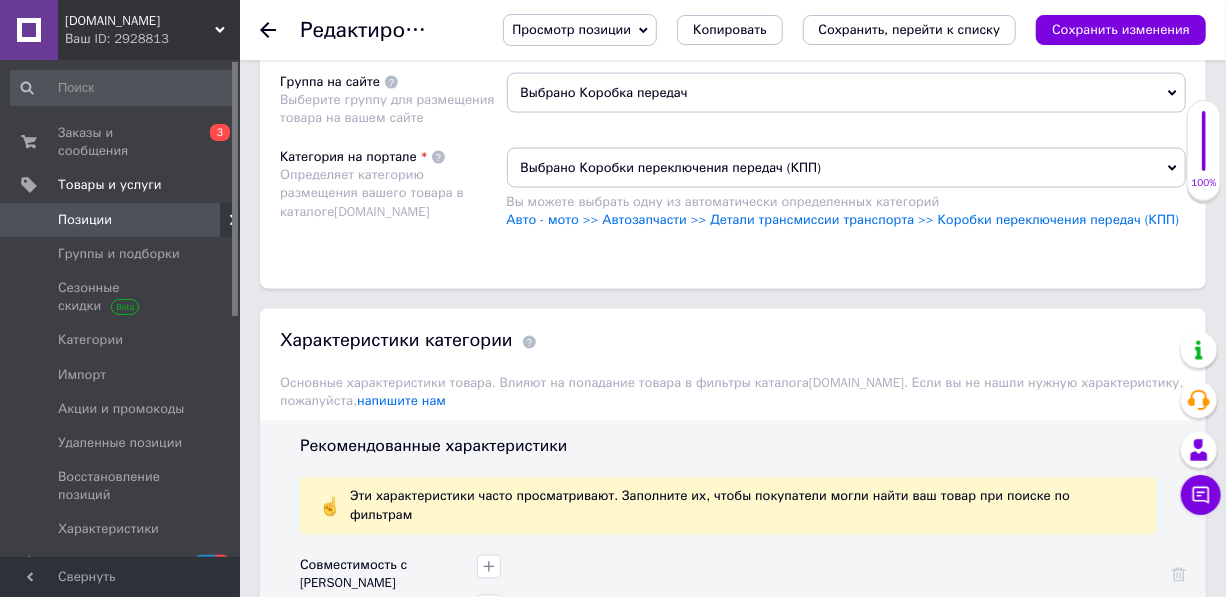 scroll, scrollTop: 1282, scrollLeft: 0, axis: vertical 